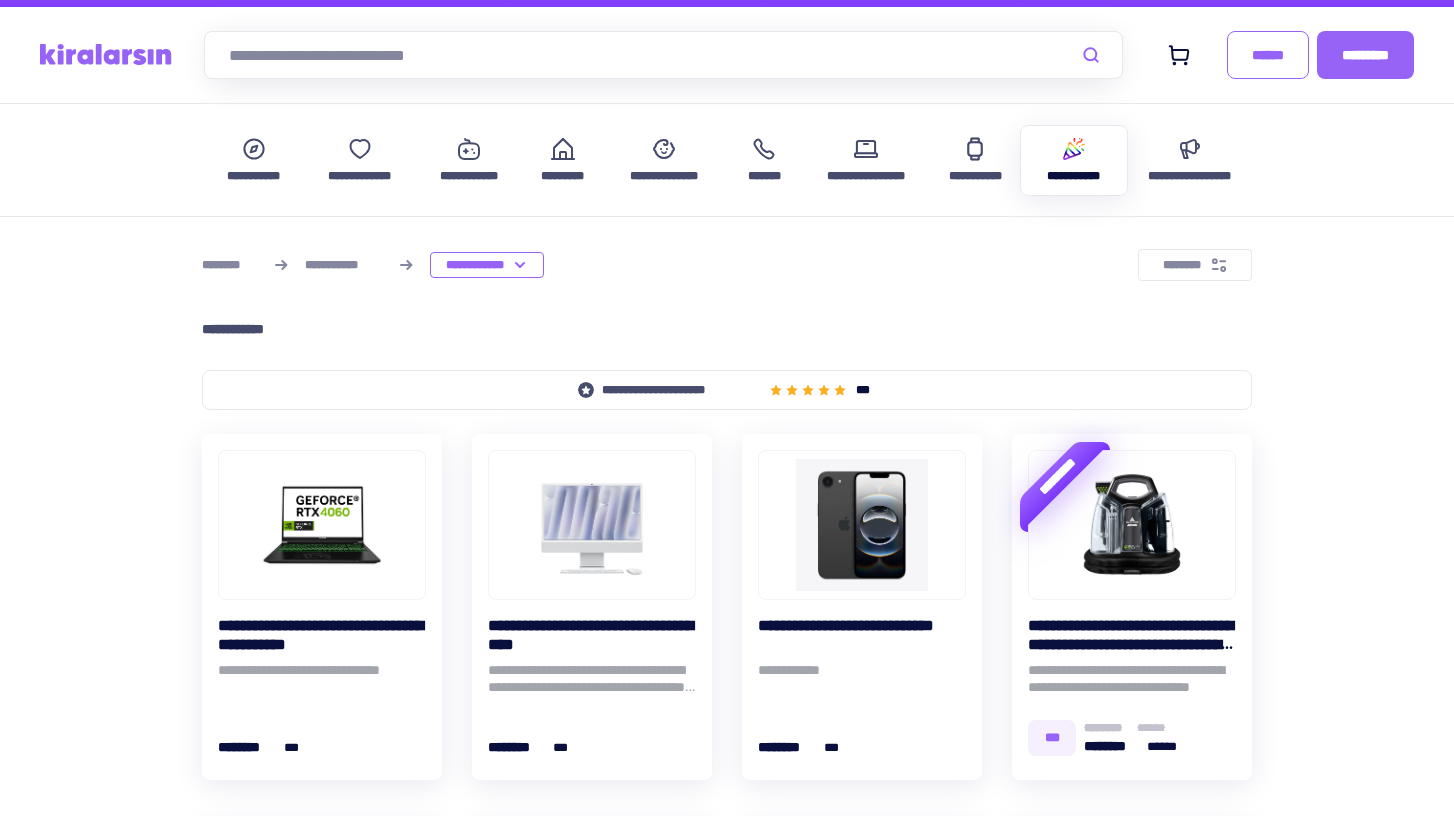 scroll, scrollTop: 0, scrollLeft: 0, axis: both 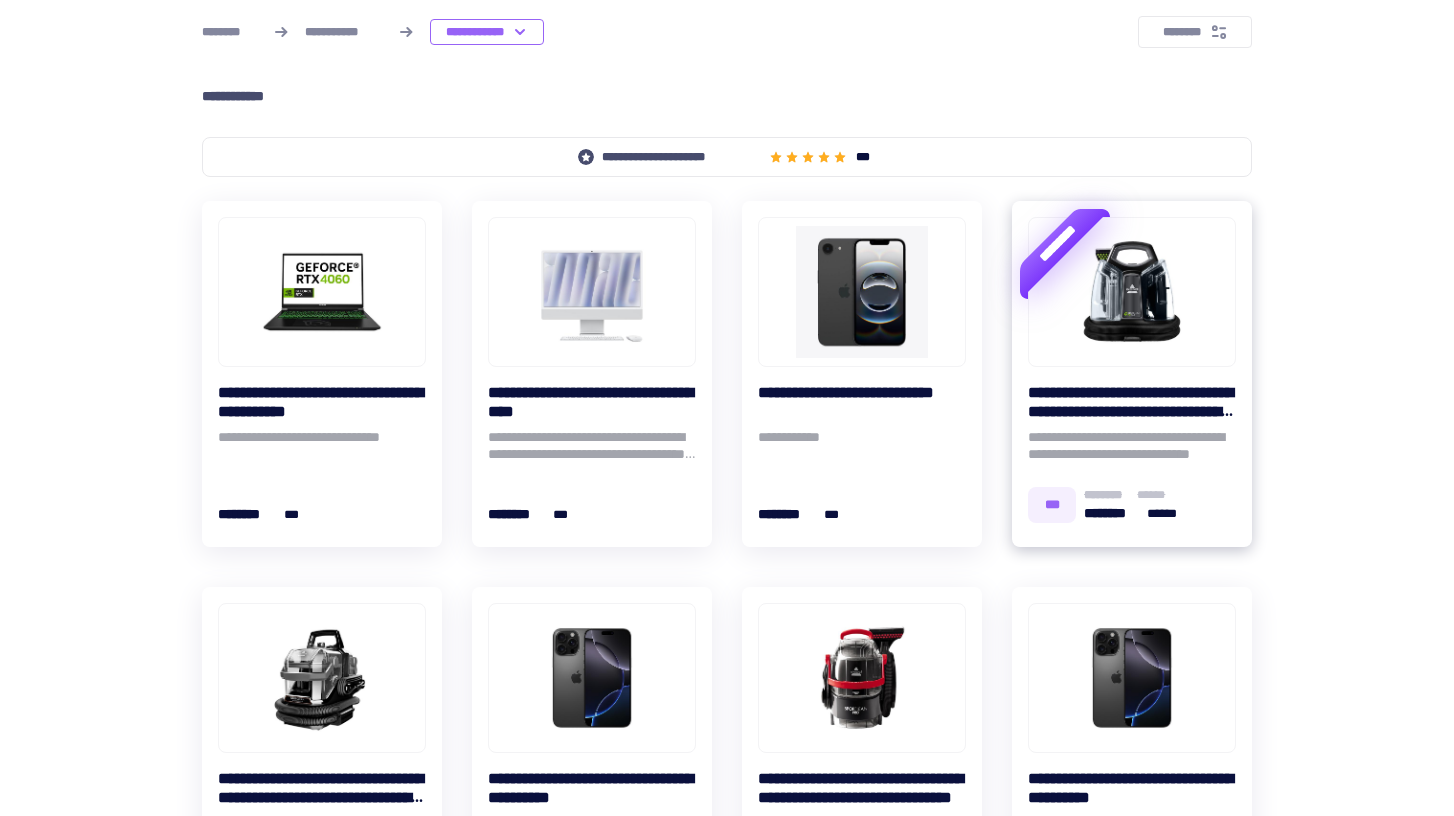 click on "[CREDIT_CARD]" at bounding box center [1132, 402] 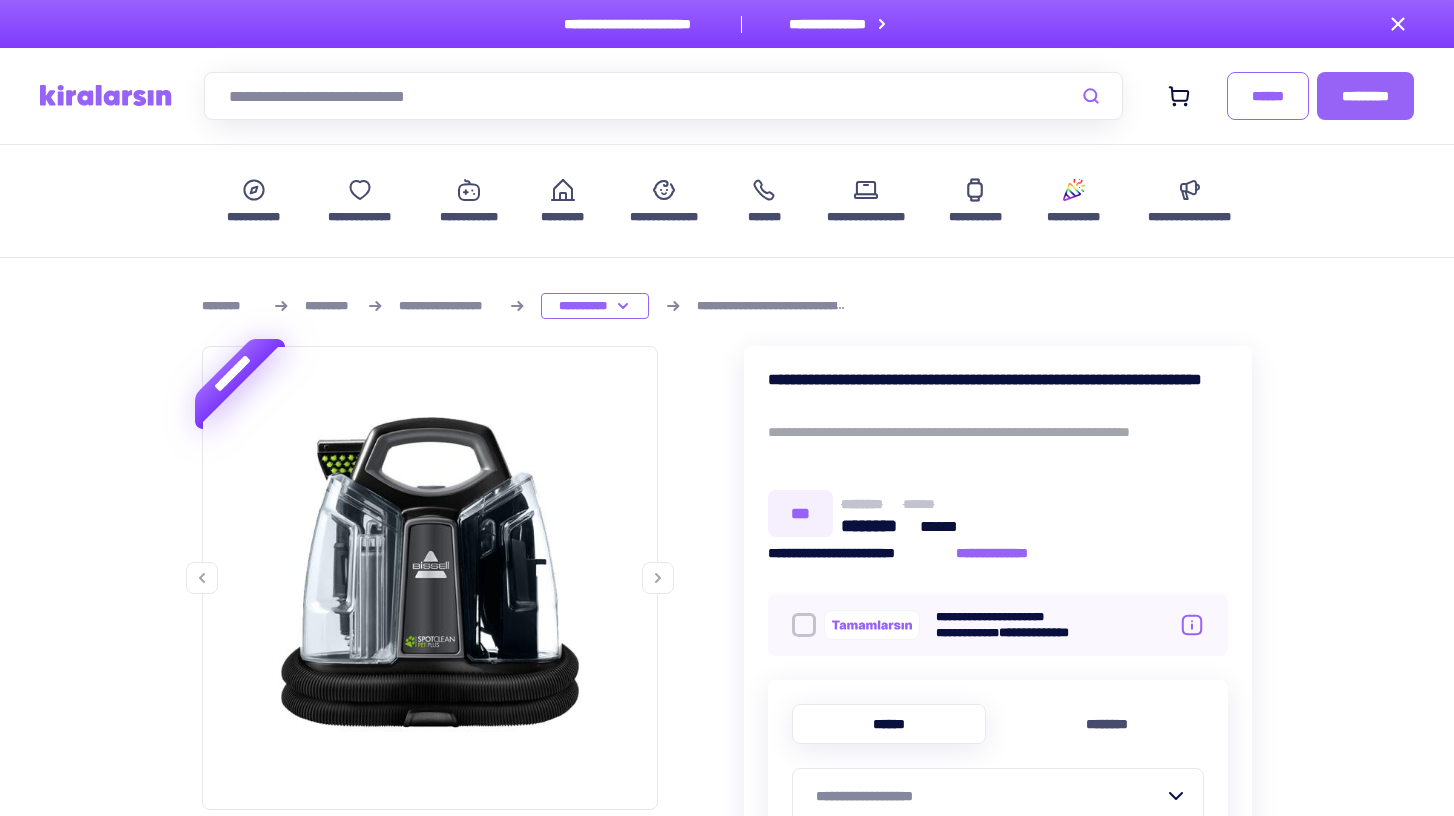 scroll, scrollTop: 110, scrollLeft: 0, axis: vertical 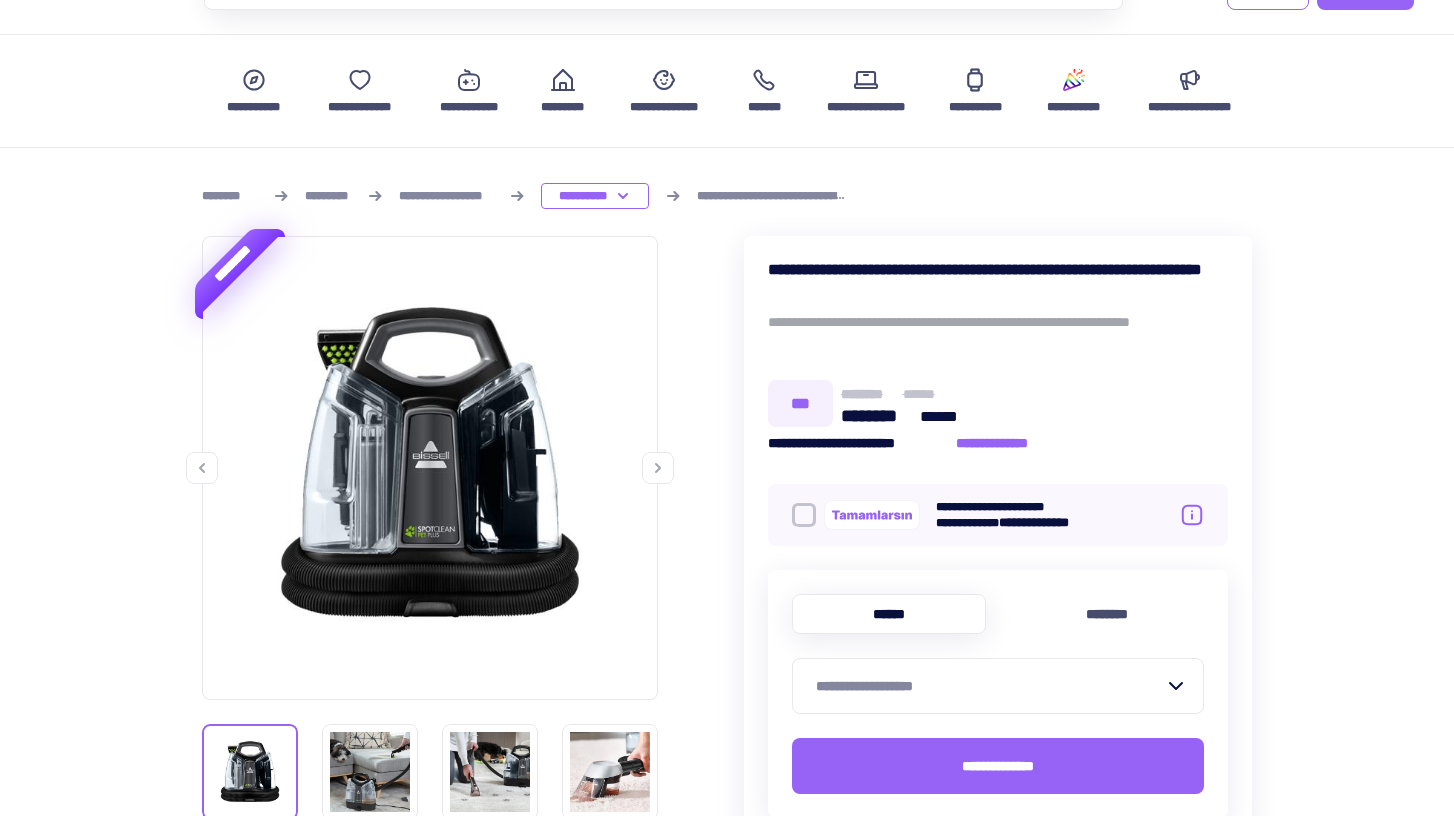 click at bounding box center (658, 468) 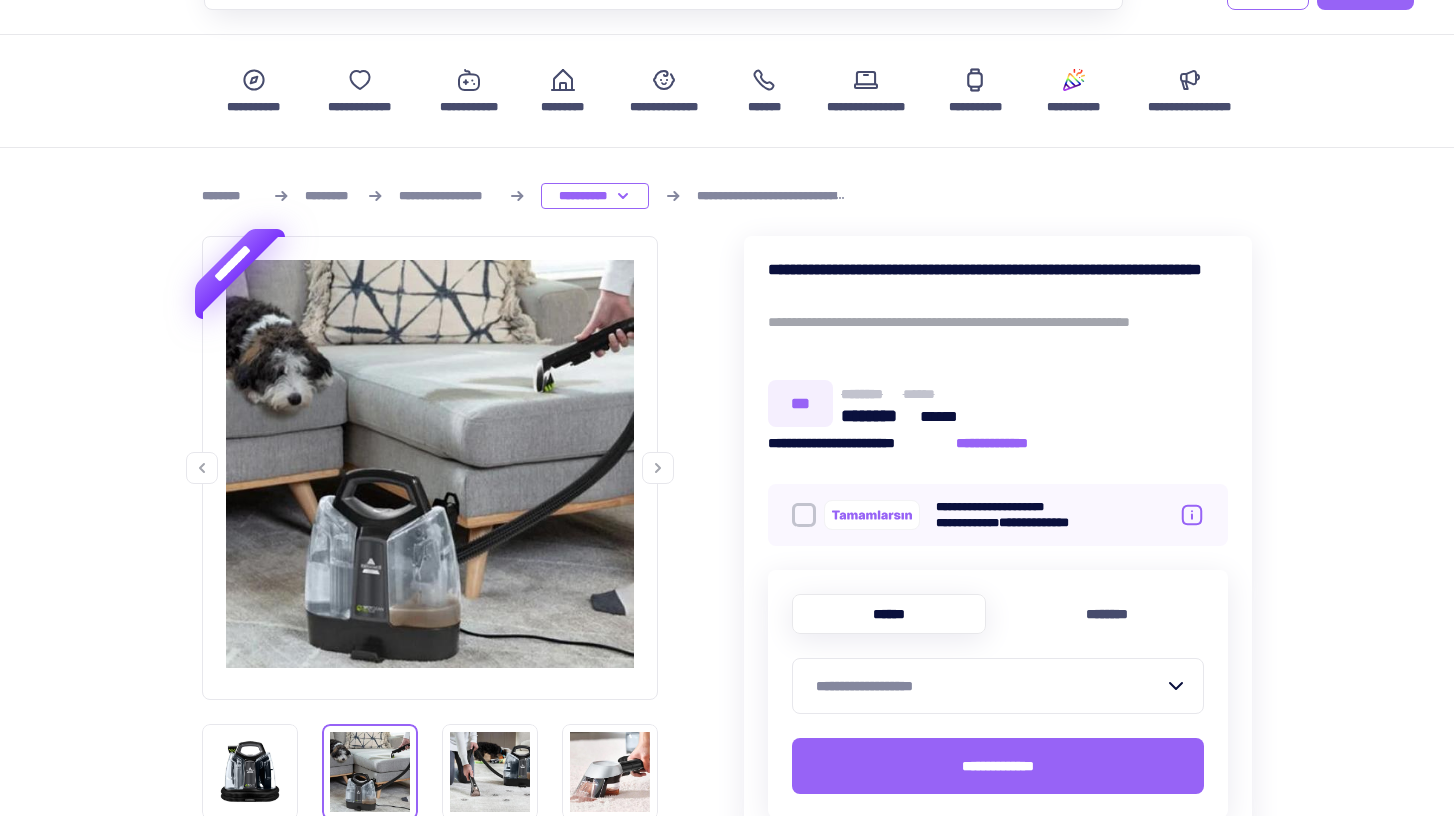 click at bounding box center (658, 468) 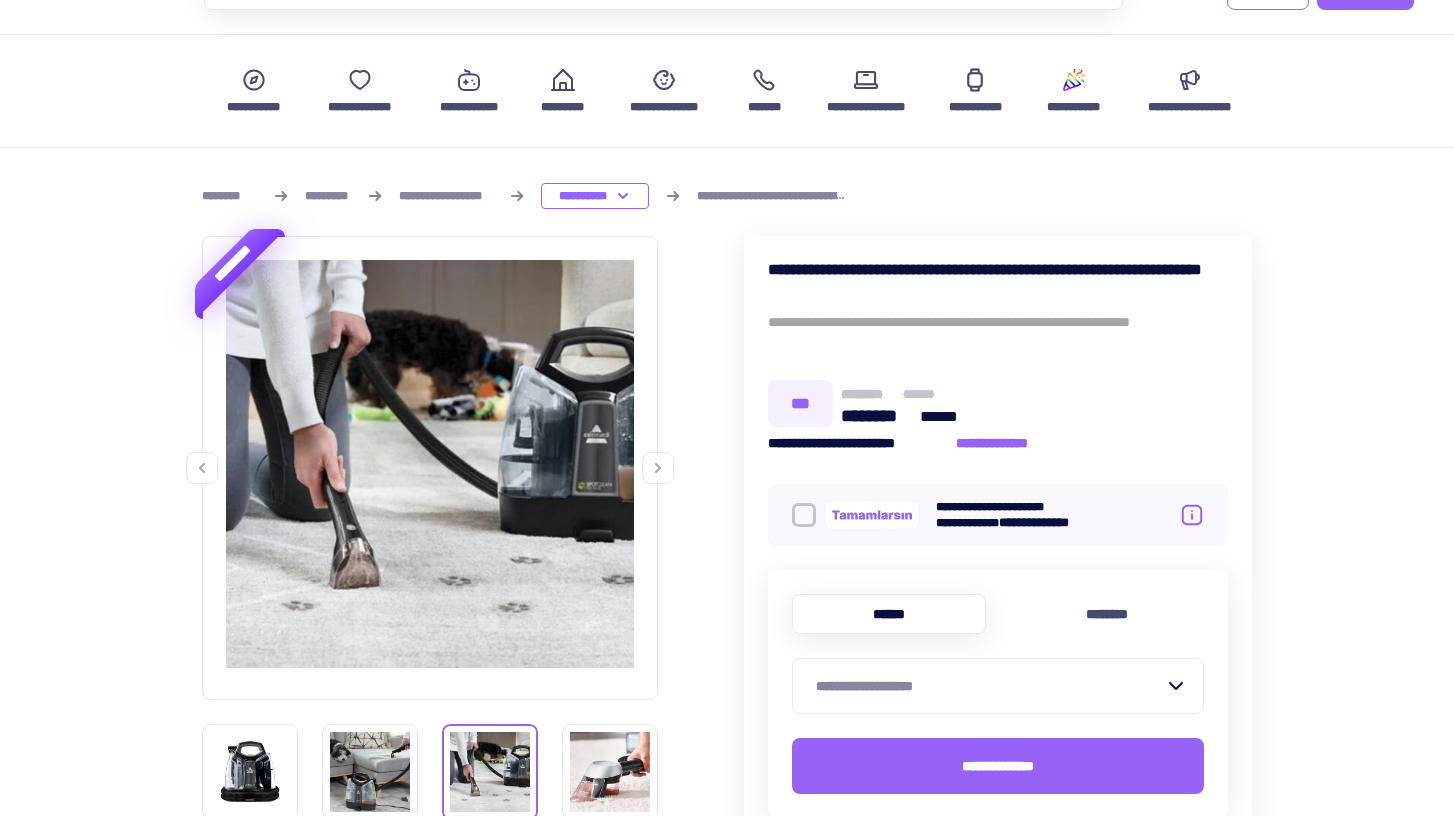 click at bounding box center (658, 468) 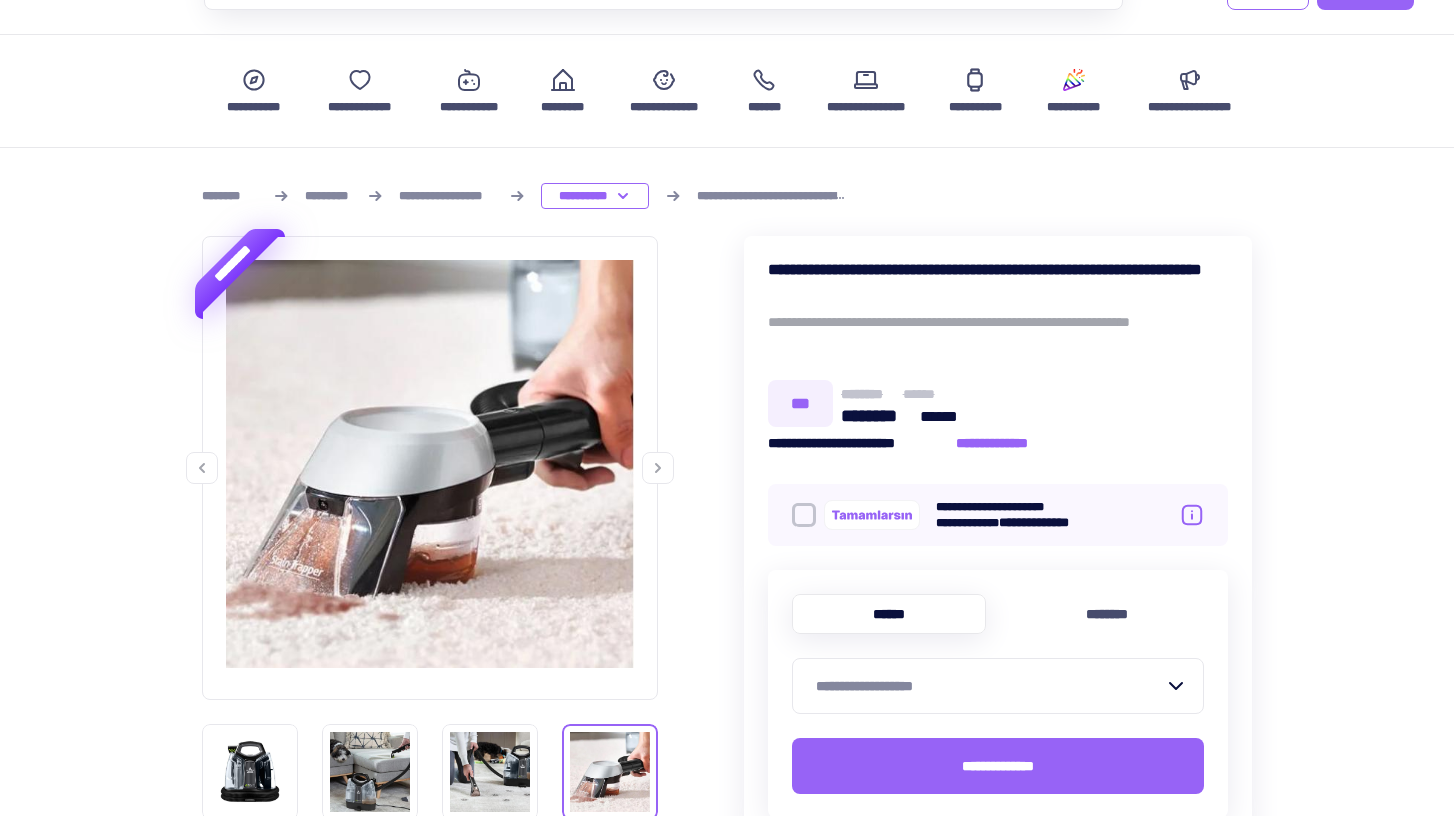 click at bounding box center (658, 468) 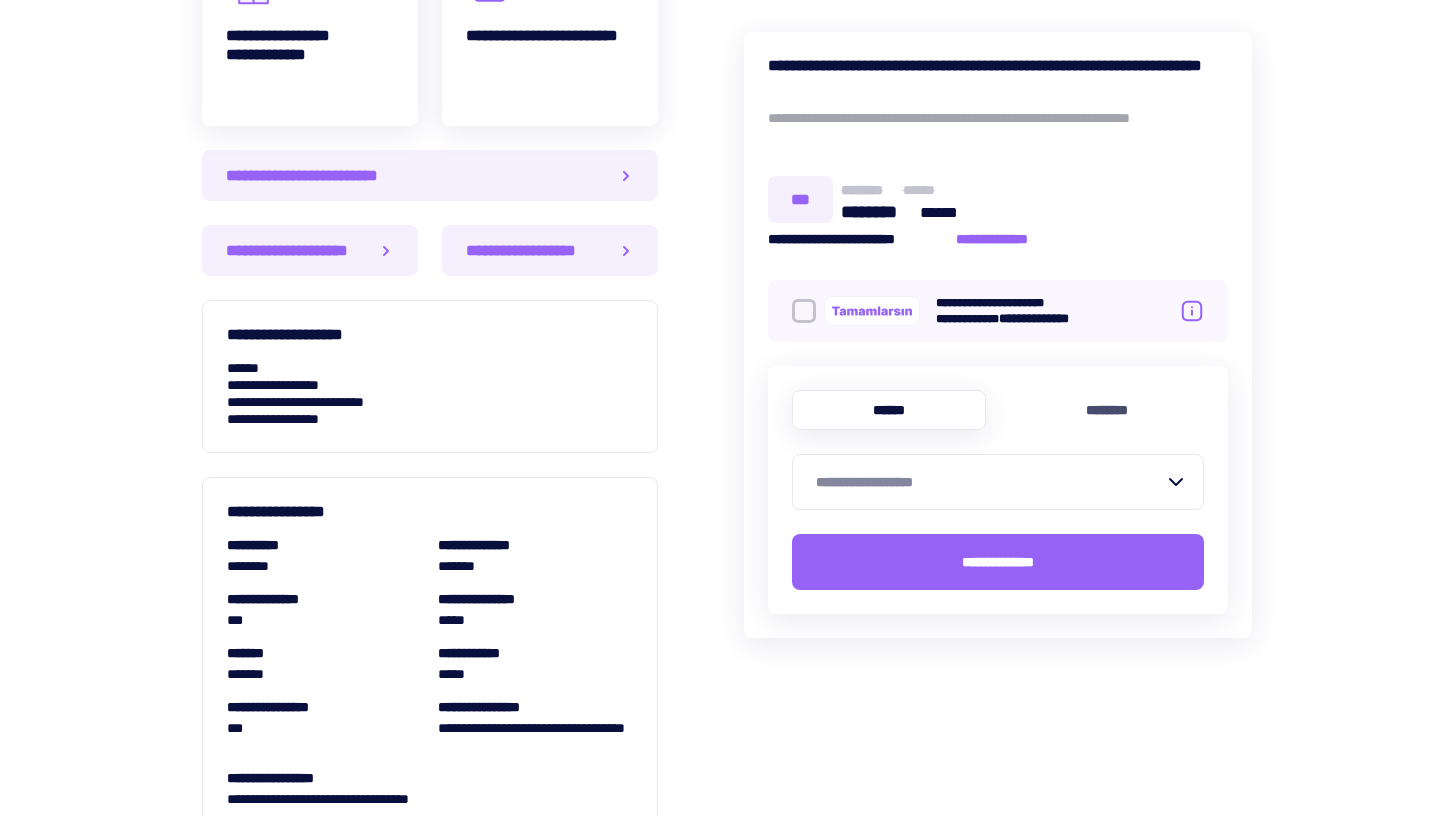 scroll, scrollTop: 1494, scrollLeft: 0, axis: vertical 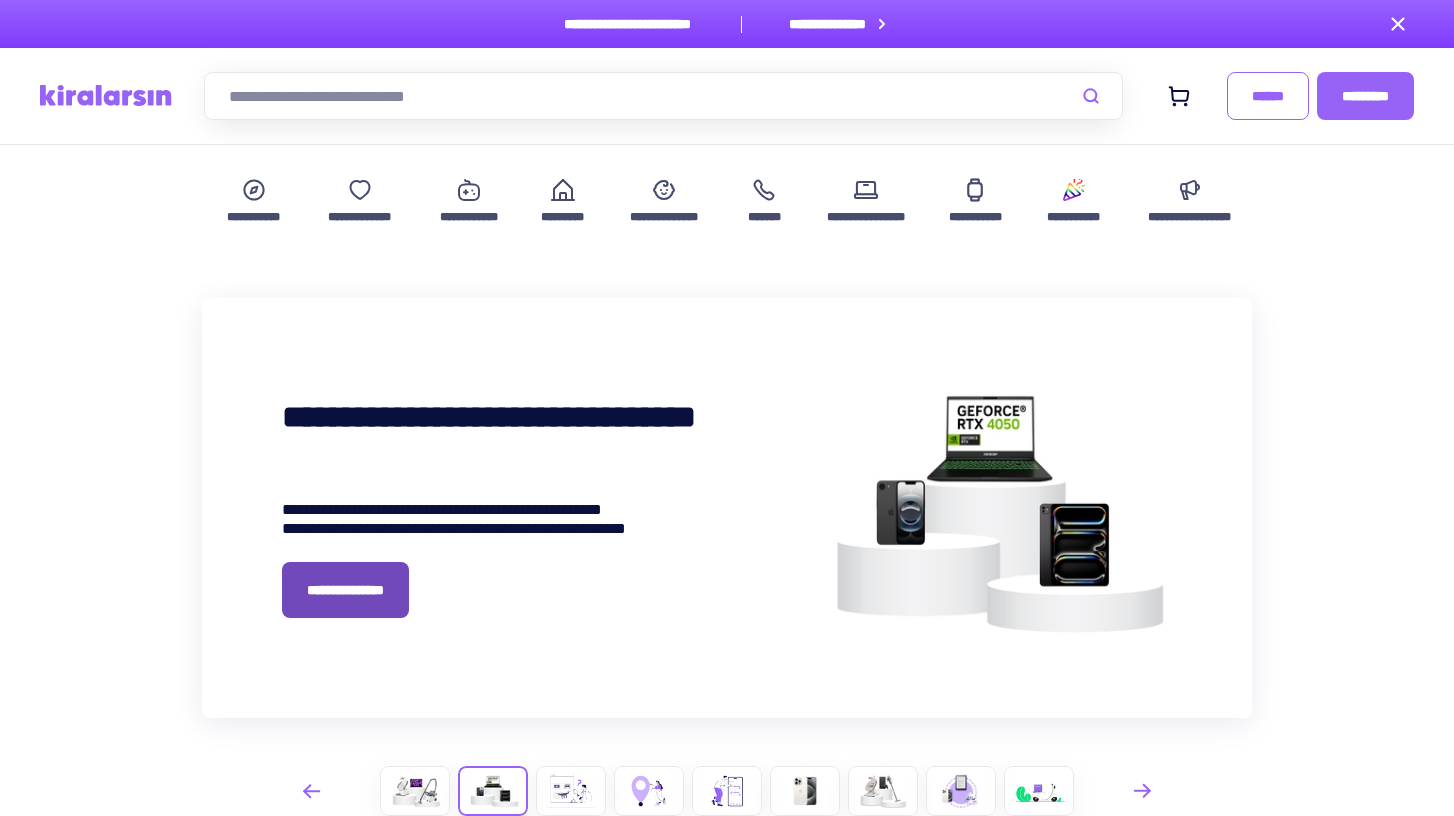 click on "**********" at bounding box center [345, 590] 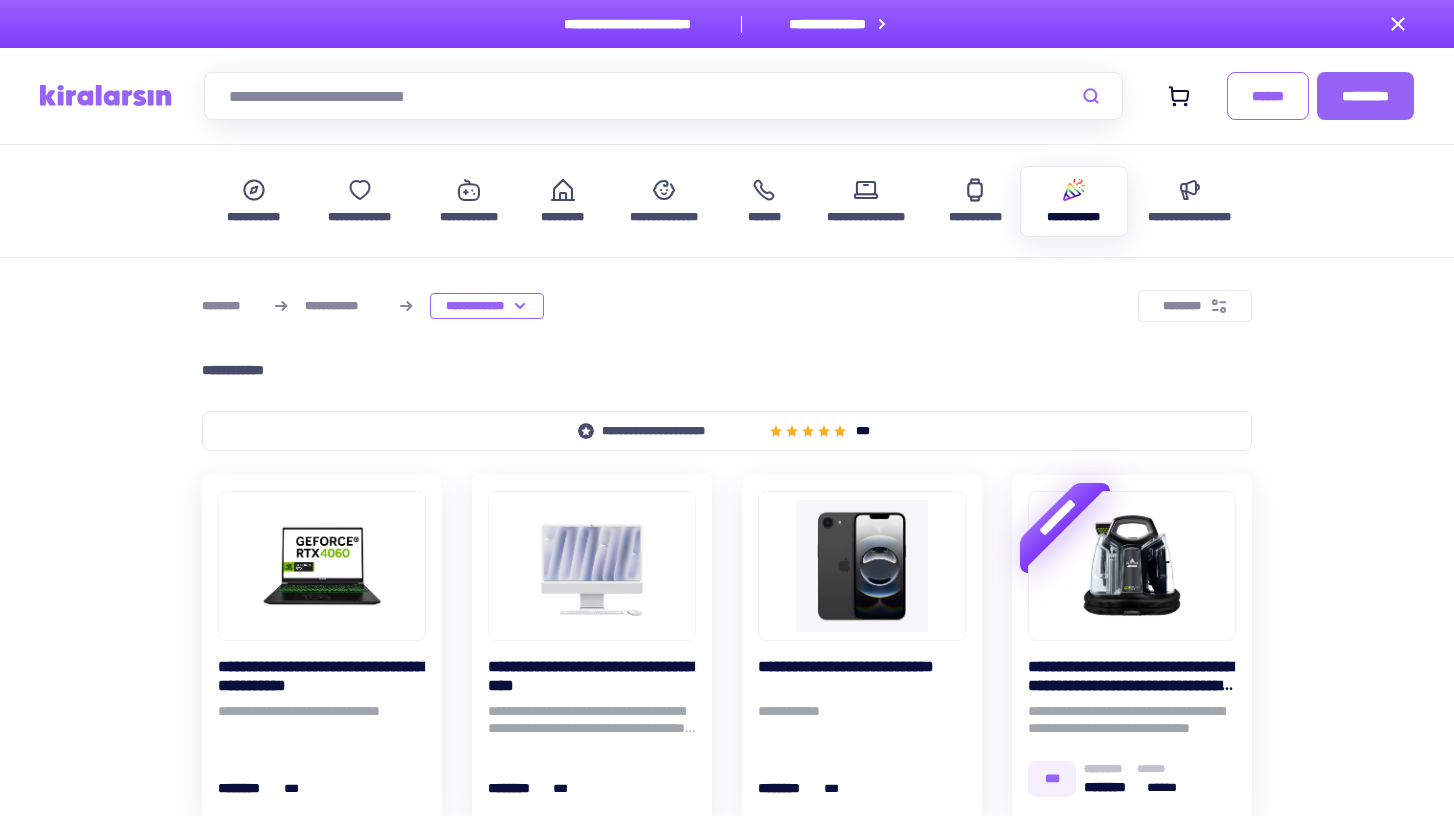 click on "**********" at bounding box center [726, 431] 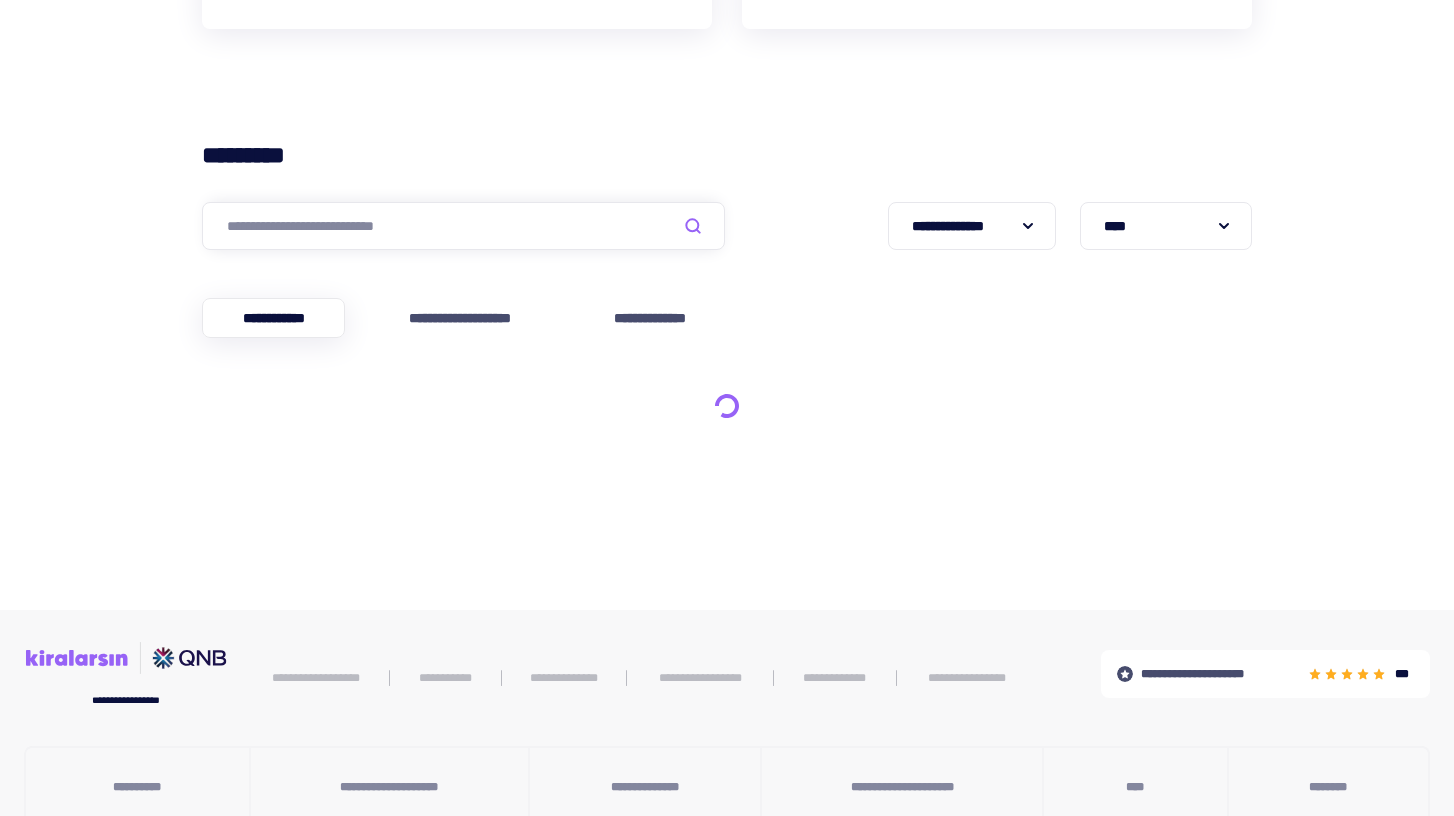 scroll, scrollTop: 515, scrollLeft: 0, axis: vertical 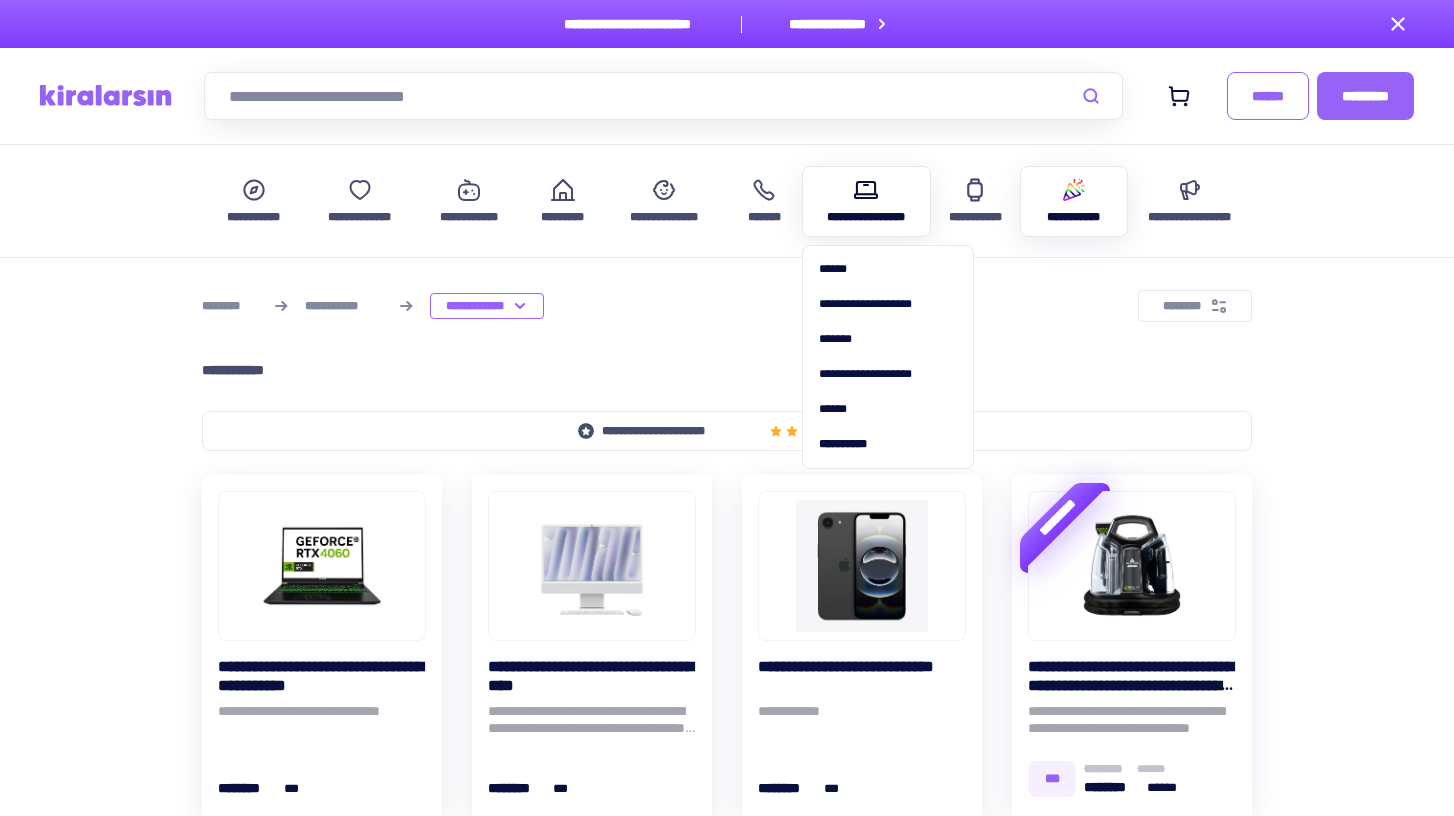 click on "**********" at bounding box center (866, 201) 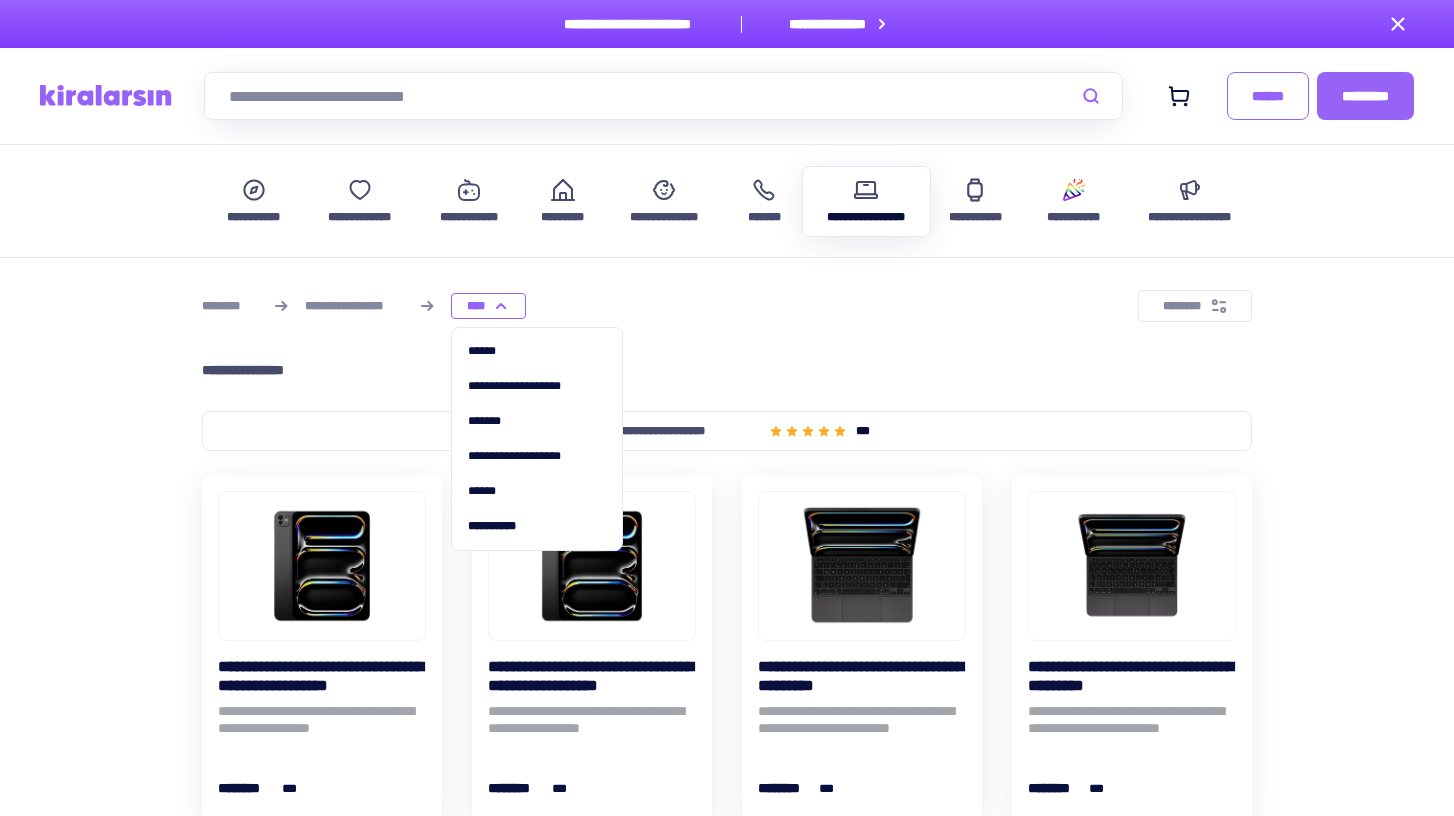 click on "****" at bounding box center (488, 306) 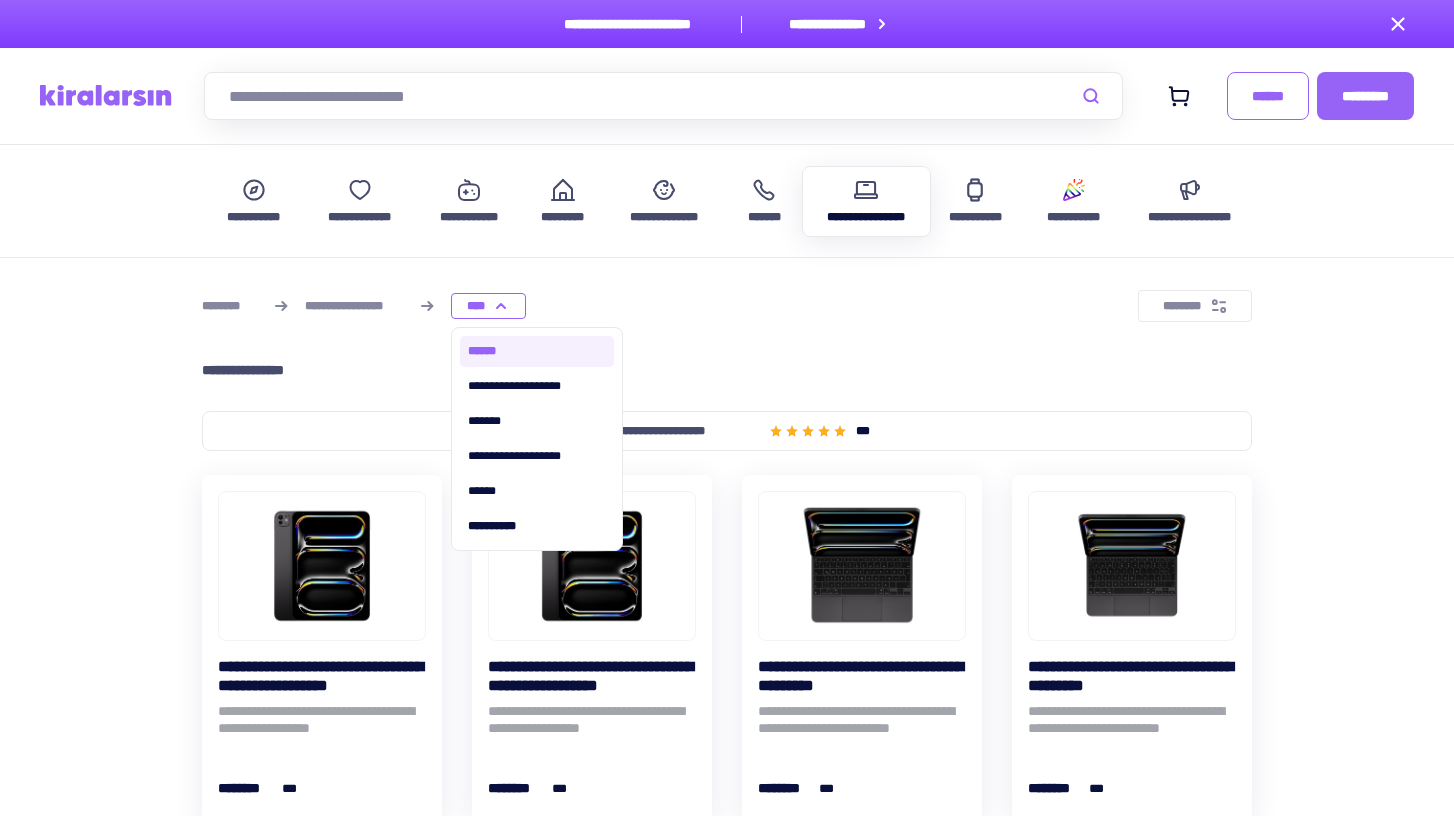 click on "******" at bounding box center [537, 351] 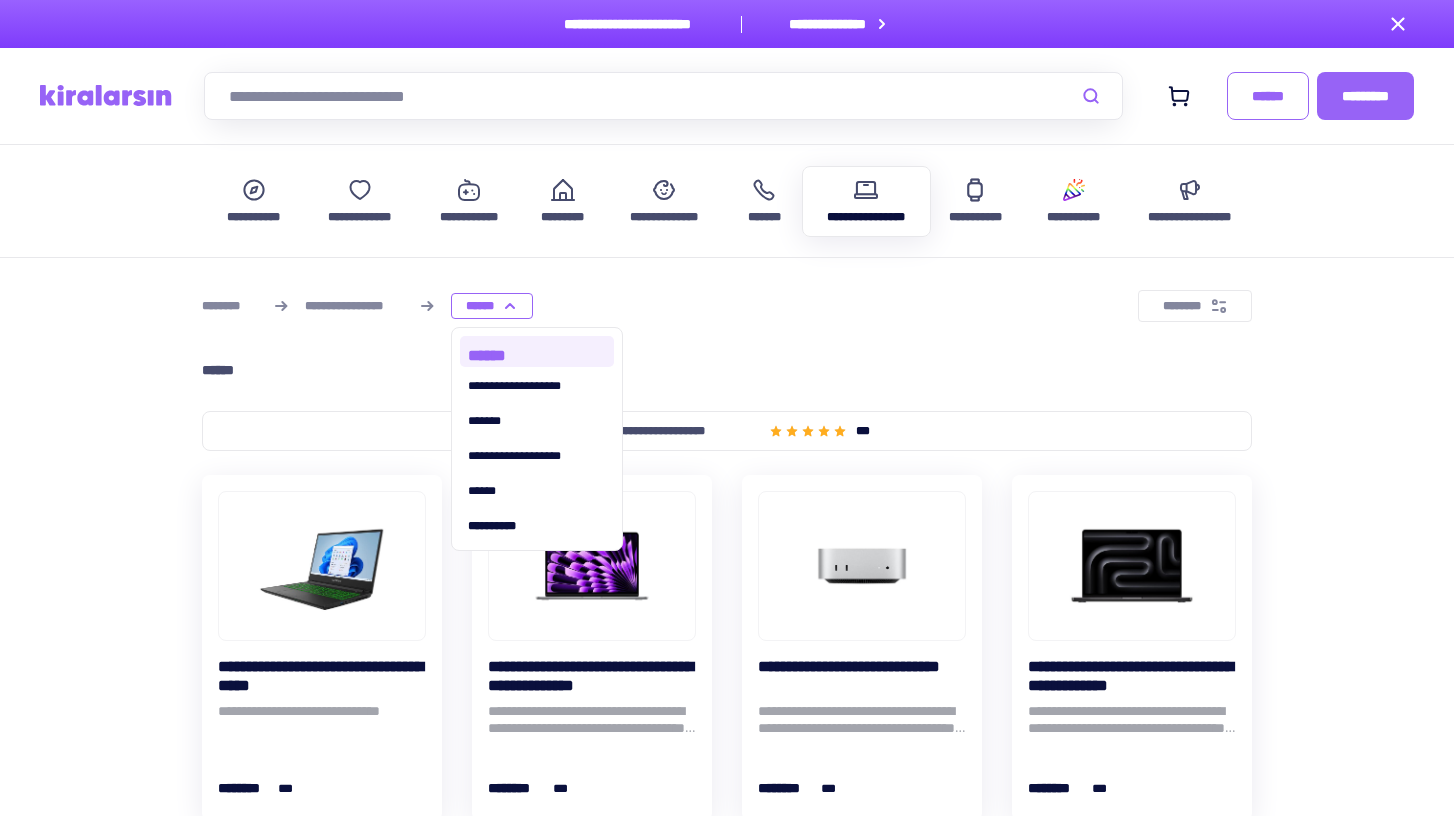 click on "[FIRST] [LAST] [EMAIL] [EMAIL] [PHONE] [PHONE] [CREDIT_CARD] [PHONE] [CREDIT_CARD] [PHONE] [PHONE] [PHONE] [CREDIT_CARD] [PHONE] [CREDIT_CARD] [PHONE] [PHONE] [PHONE] [CREDIT_CARD] [CREDIT_CARD] [CREDIT_CARD] [CREDIT_CARD] [CREDIT_CARD] [CREDIT_CARD] [CREDIT_CARD] [CREDIT_CARD] [CREDIT_CARD] [CREDIT_CARD] [CREDIT_CARD] [CREDIT_CARD] [CREDIT_CARD] [CREDIT_CARD] [CREDIT_CARD] [CREDIT_CARD] [CREDIT_CARD] [CREDIT_CARD]" at bounding box center [727, 1134] 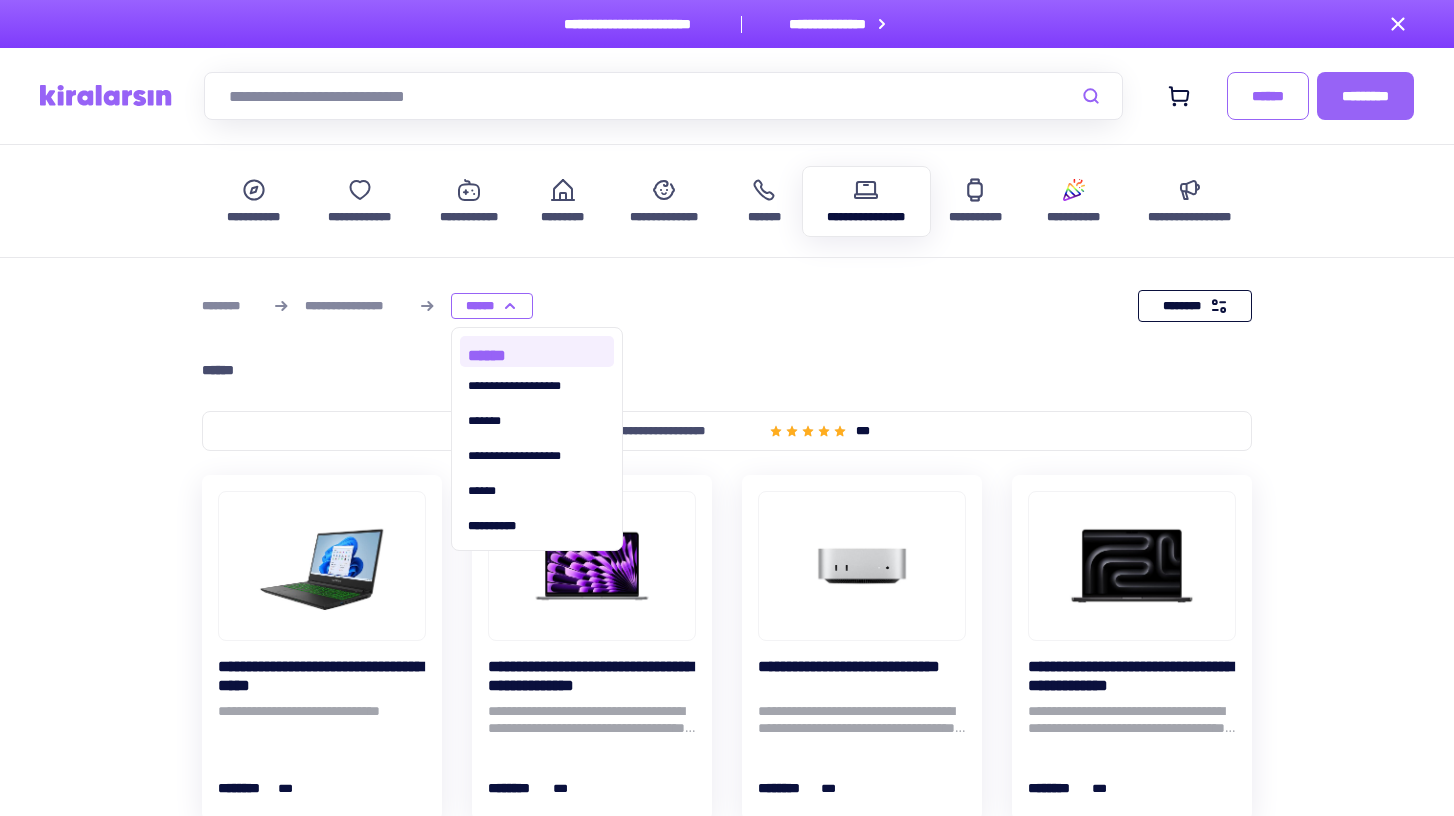 click on "********" at bounding box center [1182, 305] 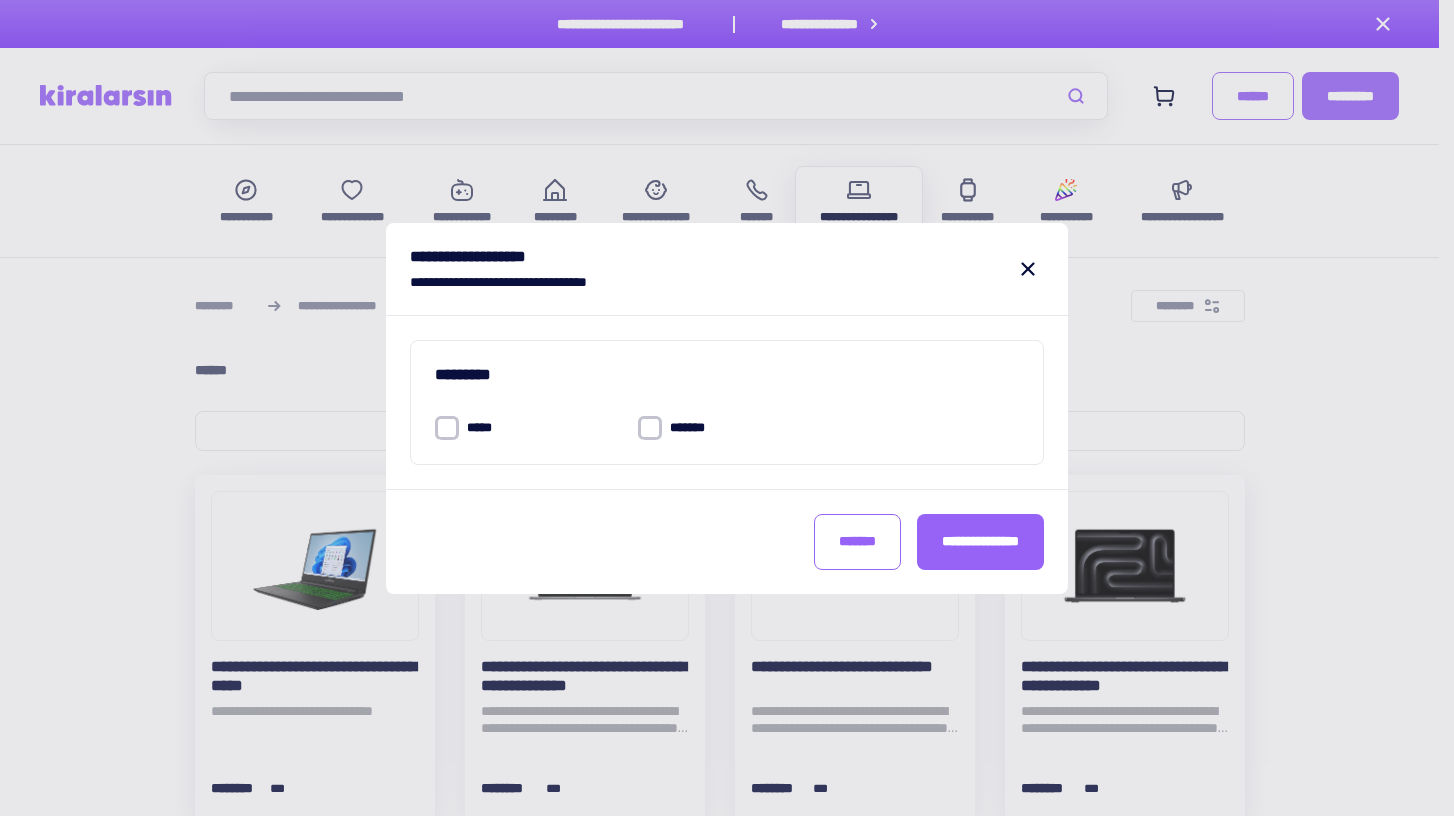 click at bounding box center [650, 428] 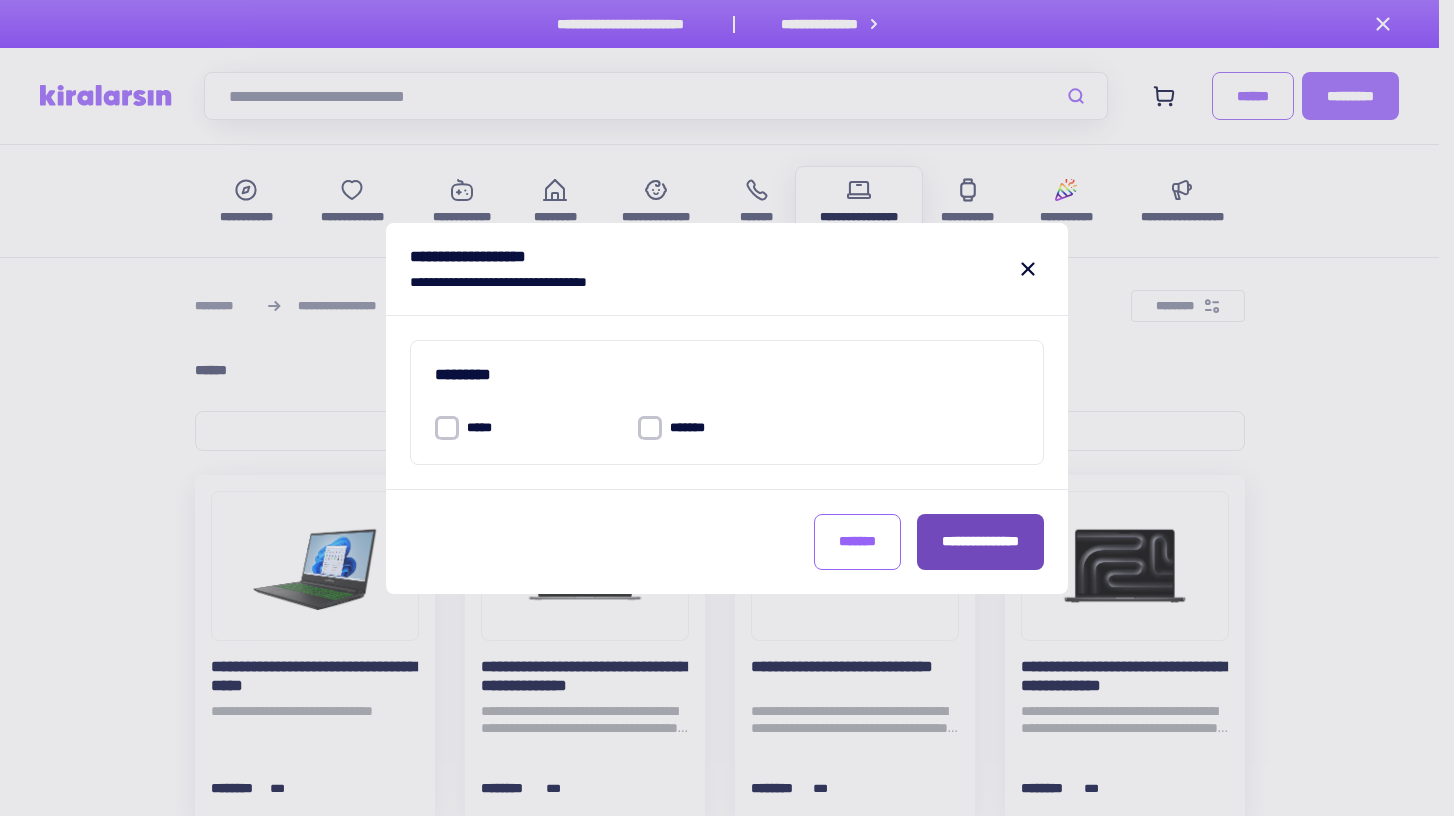 click on "**********" at bounding box center [980, 541] 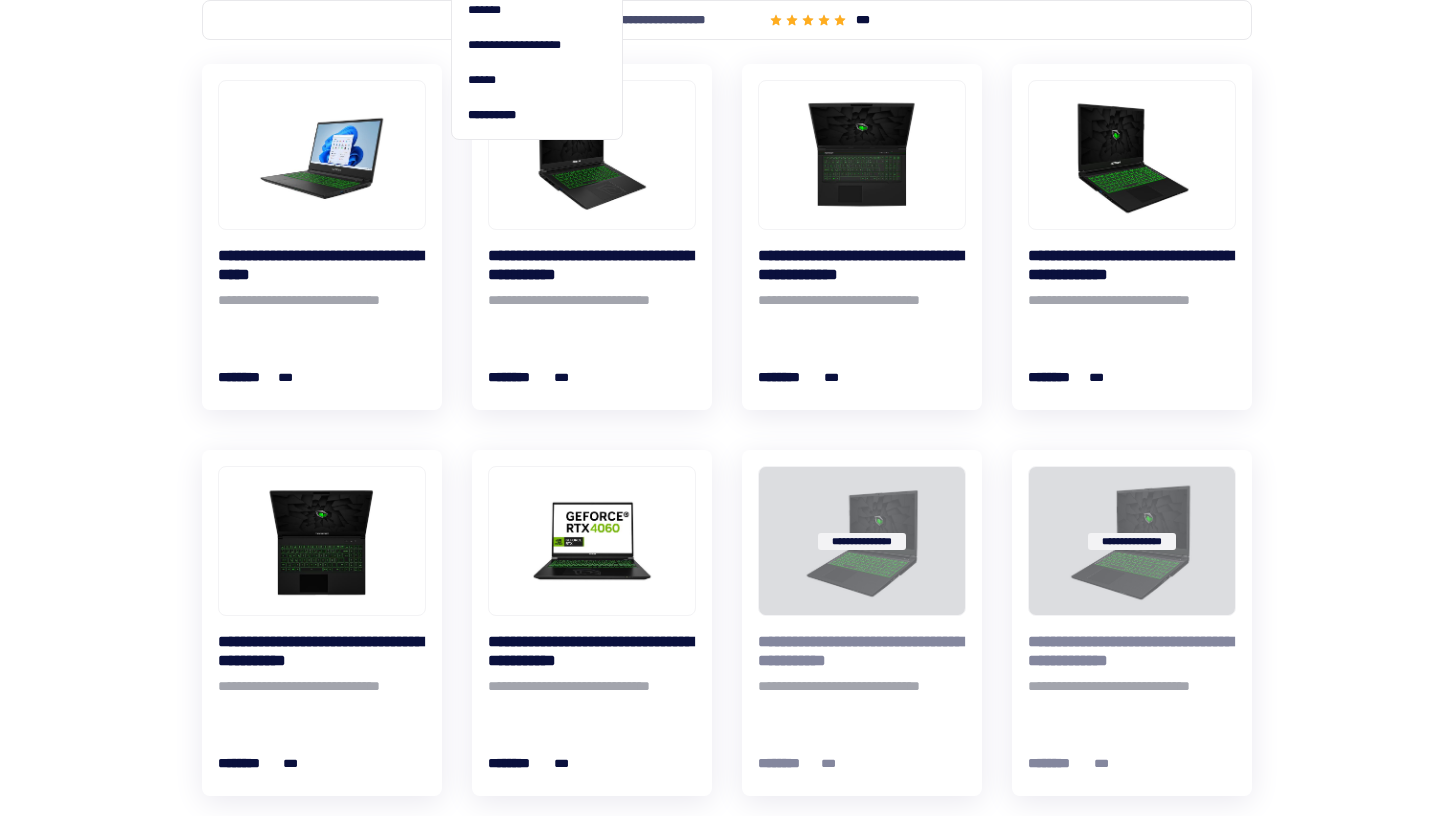 scroll, scrollTop: 414, scrollLeft: 0, axis: vertical 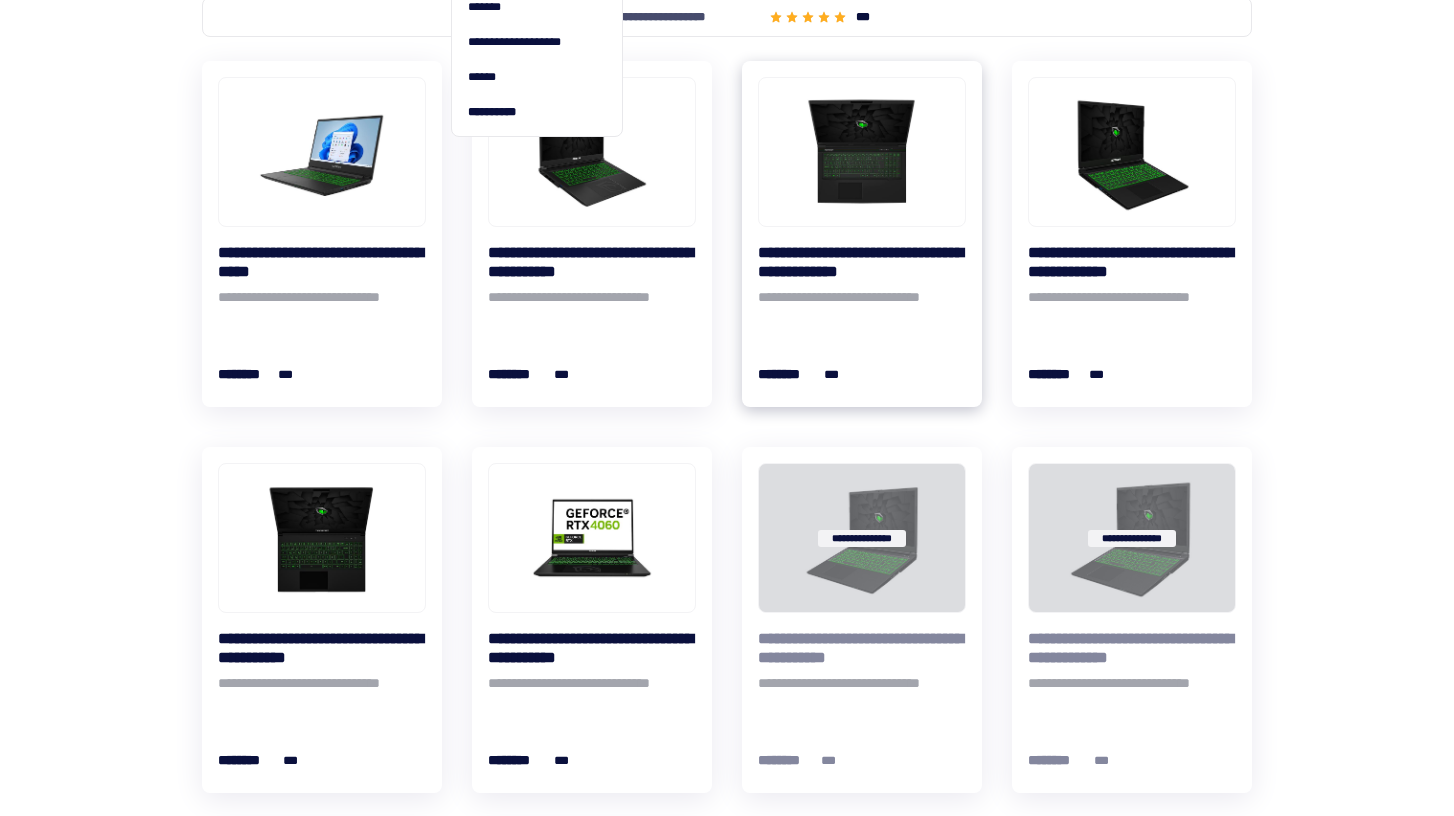 click on "**********" at bounding box center (862, 262) 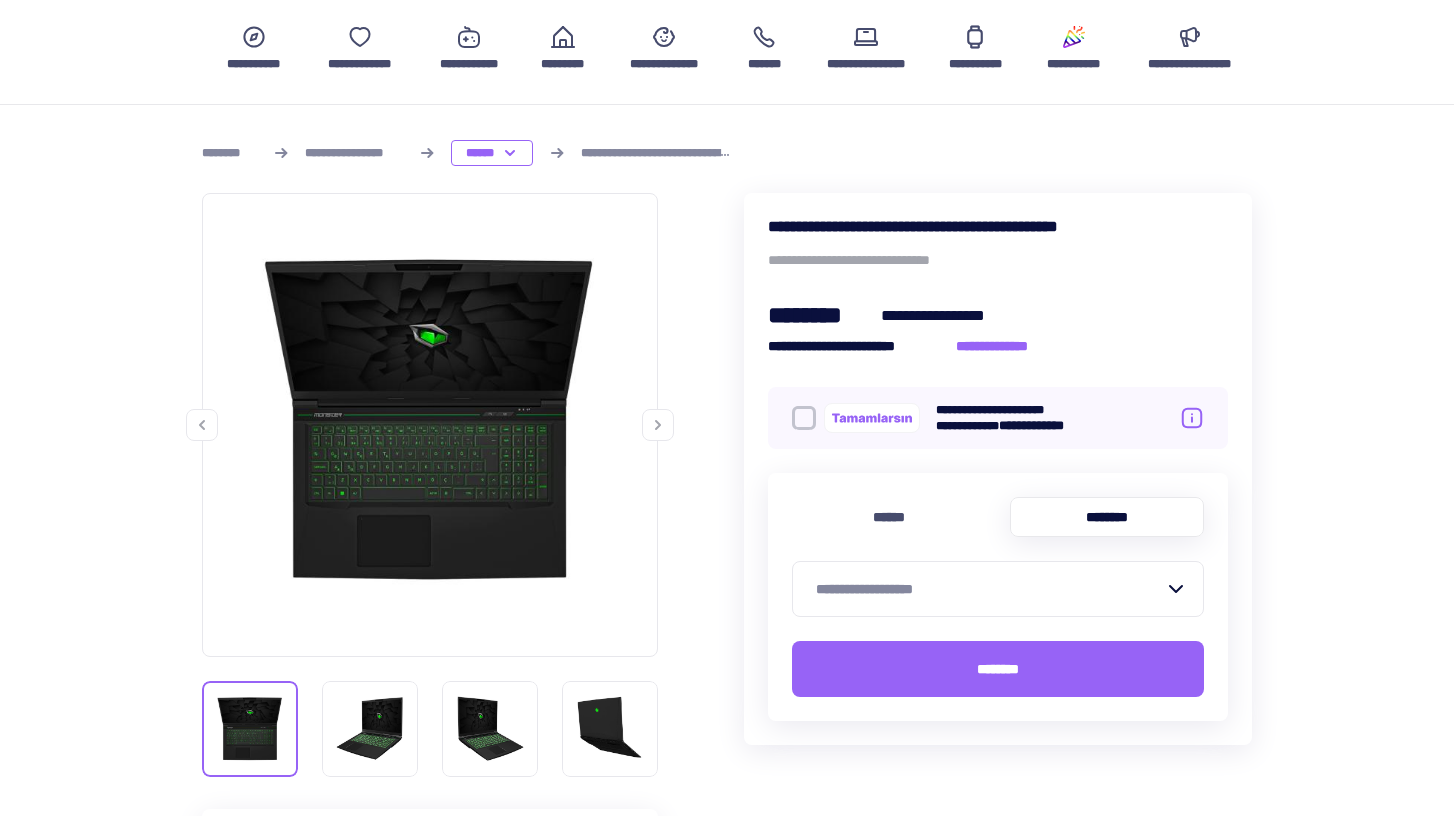 scroll, scrollTop: 170, scrollLeft: 0, axis: vertical 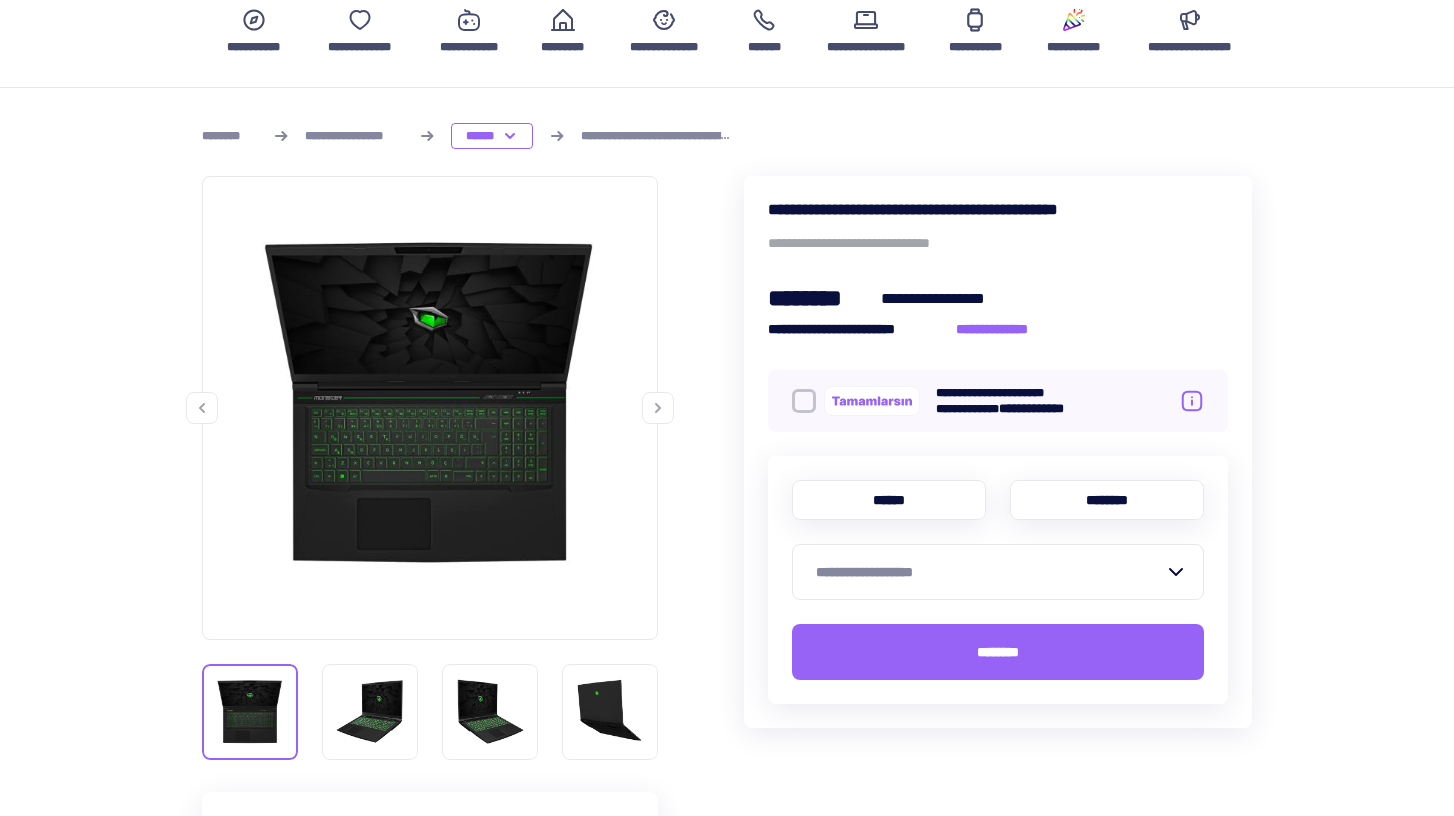 click on "******" at bounding box center (889, 500) 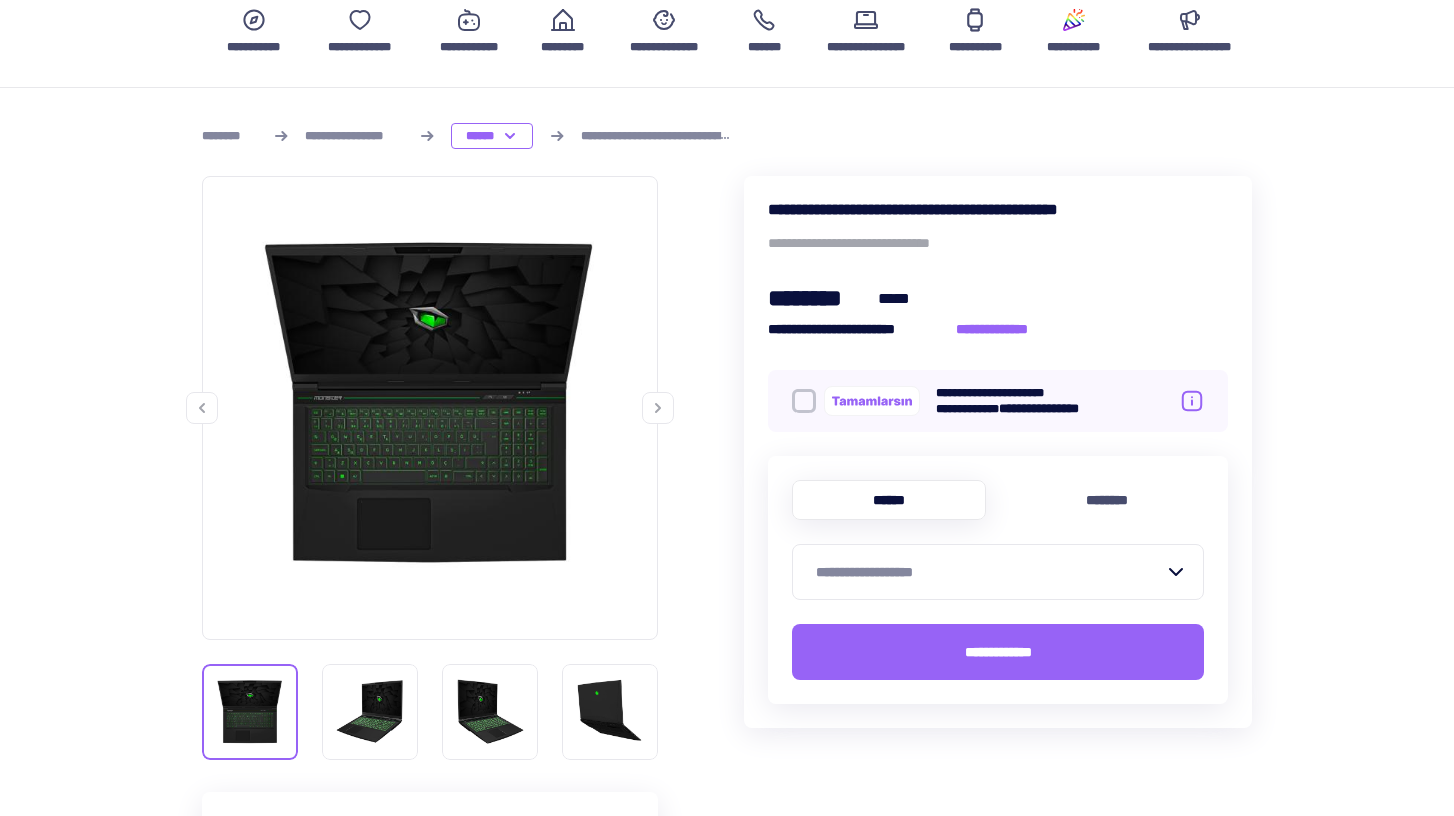 click on "**********" at bounding box center [990, 572] 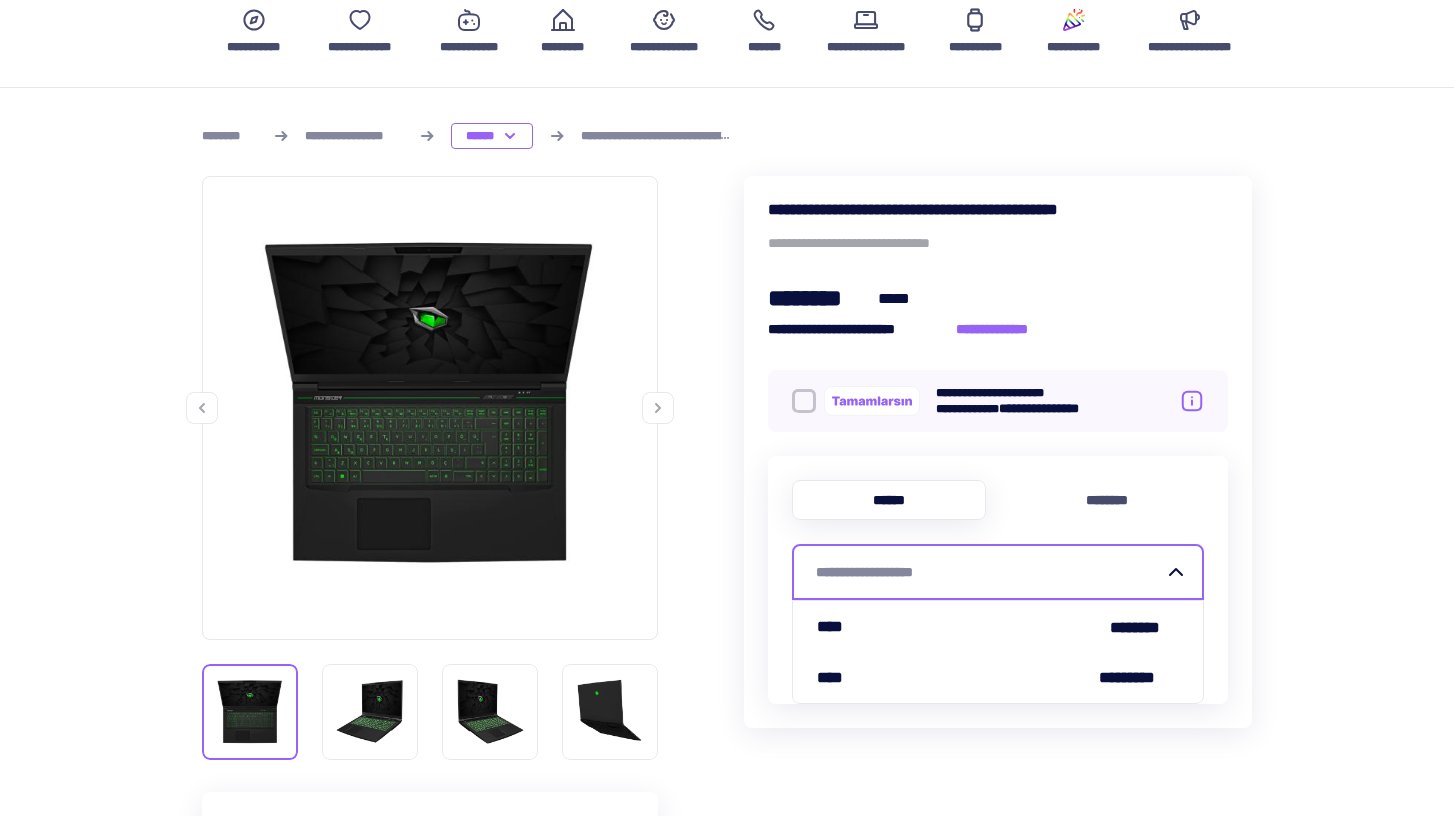 click on "[FIRST] [LAST] [EMAIL] [EMAIL] [PHONE] [PHONE] [CREDIT_CARD] [PHONE] [CREDIT_CARD] [PHONE] [PHONE] [CREDIT_CARD] [CREDIT_CARD] [PHONE] [PHONE] [CREDIT_CARD] [PHONE] [CREDIT_CARD] [PHONE] [PHONE] [CREDIT_CARD] [CREDIT_CARD] [CREDIT_CARD]" at bounding box center [727, 1280] 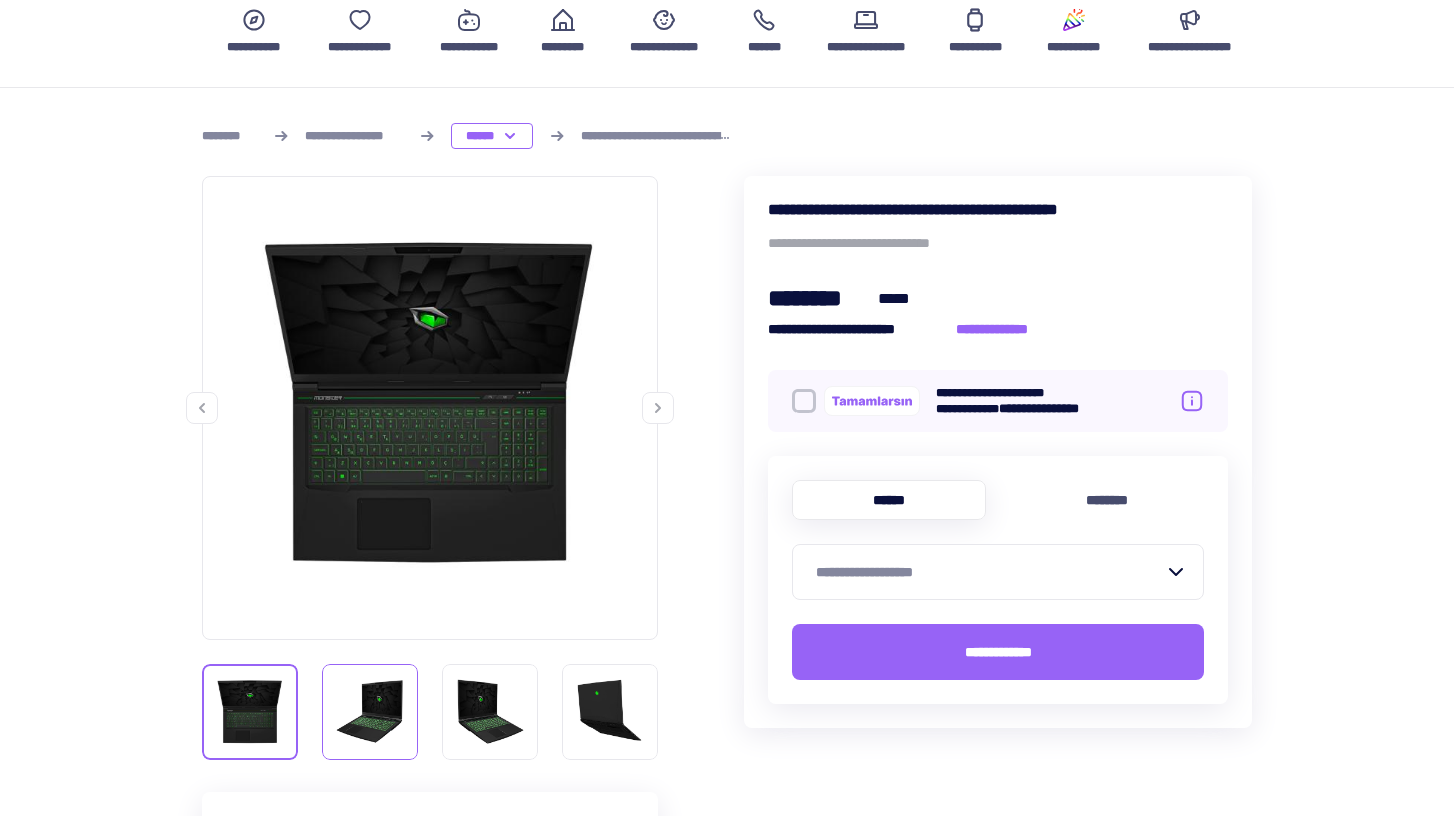 click at bounding box center (370, 712) 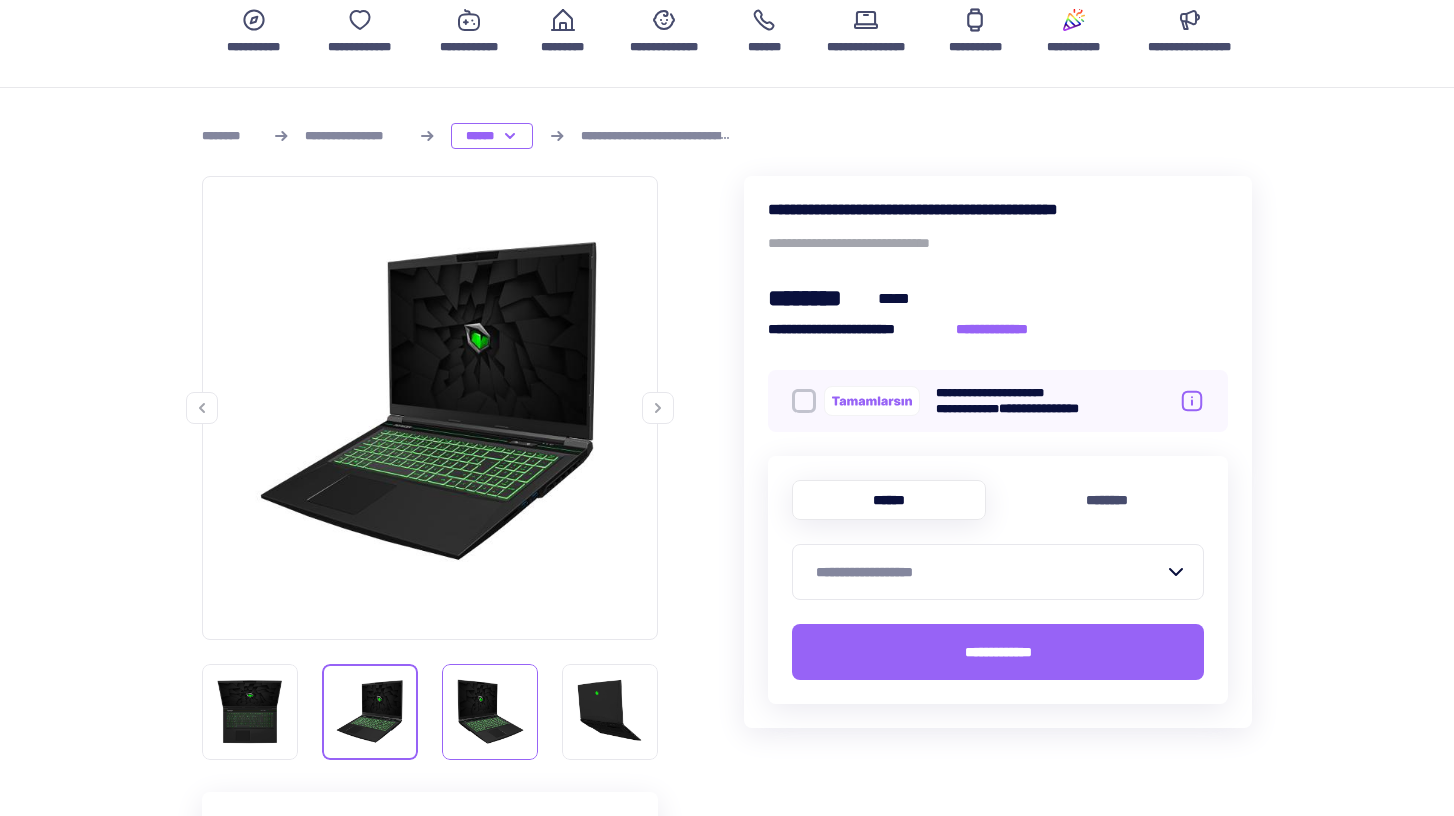 click at bounding box center (490, 712) 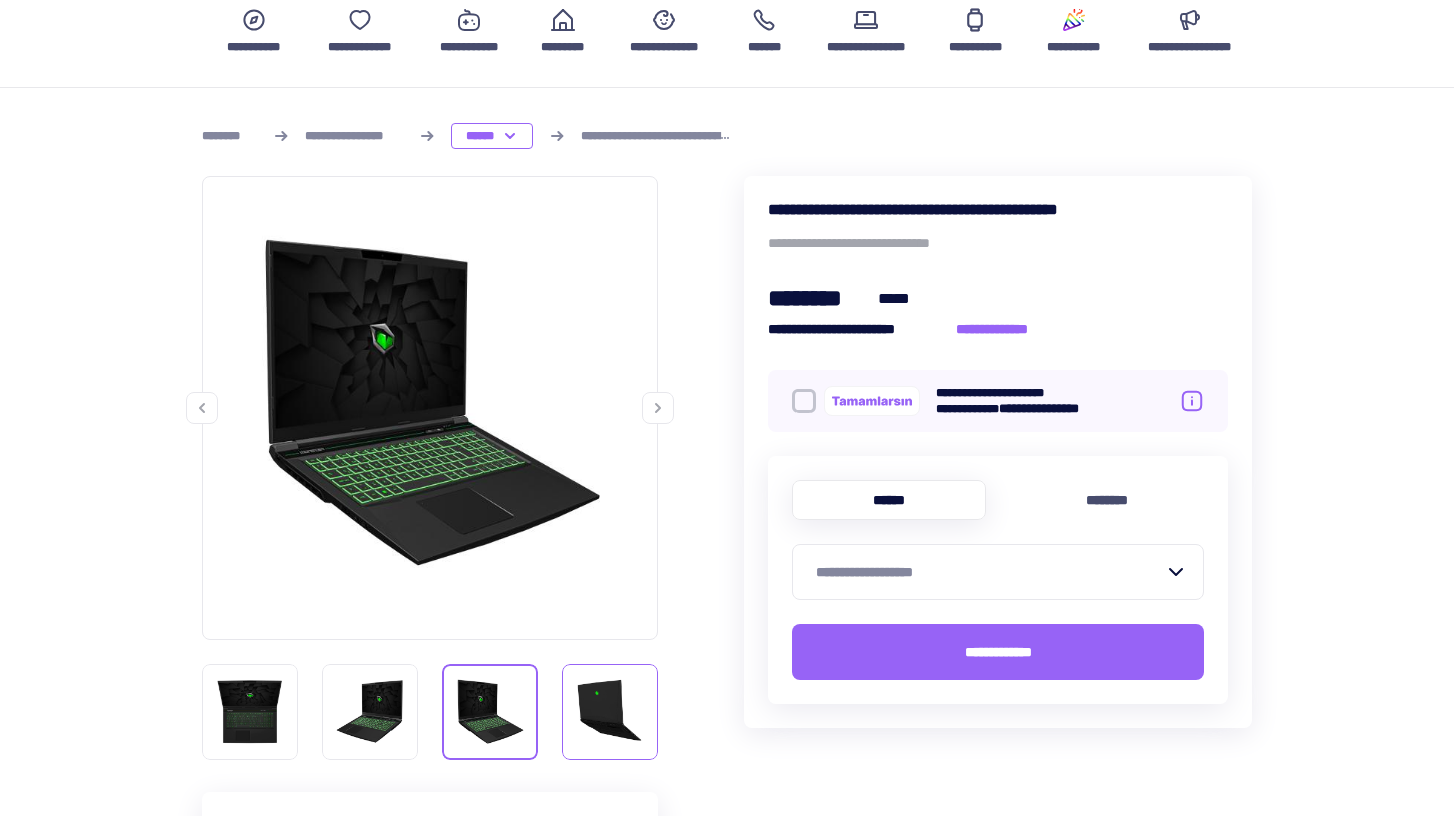 click at bounding box center (610, 712) 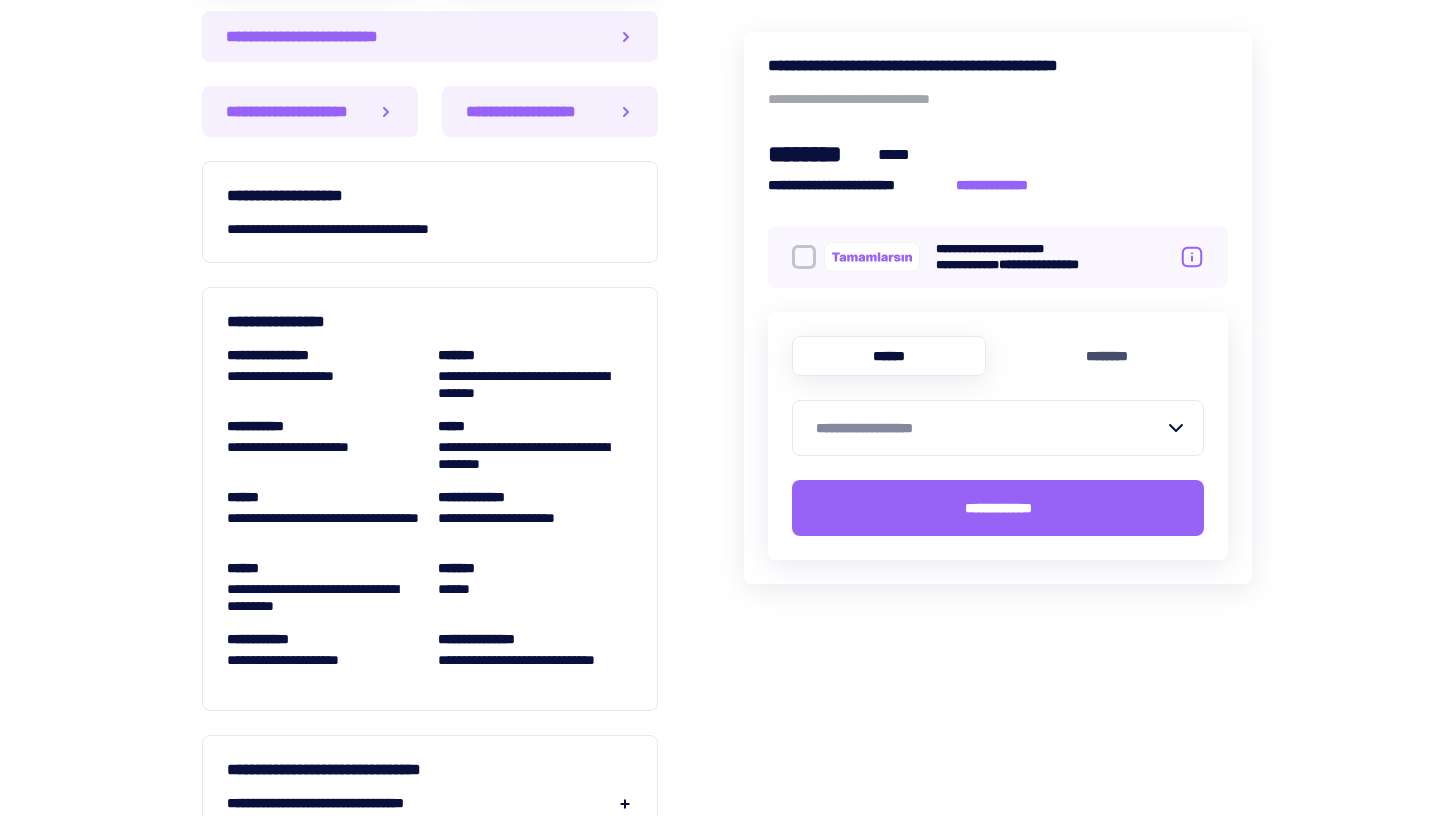 scroll, scrollTop: 1612, scrollLeft: 0, axis: vertical 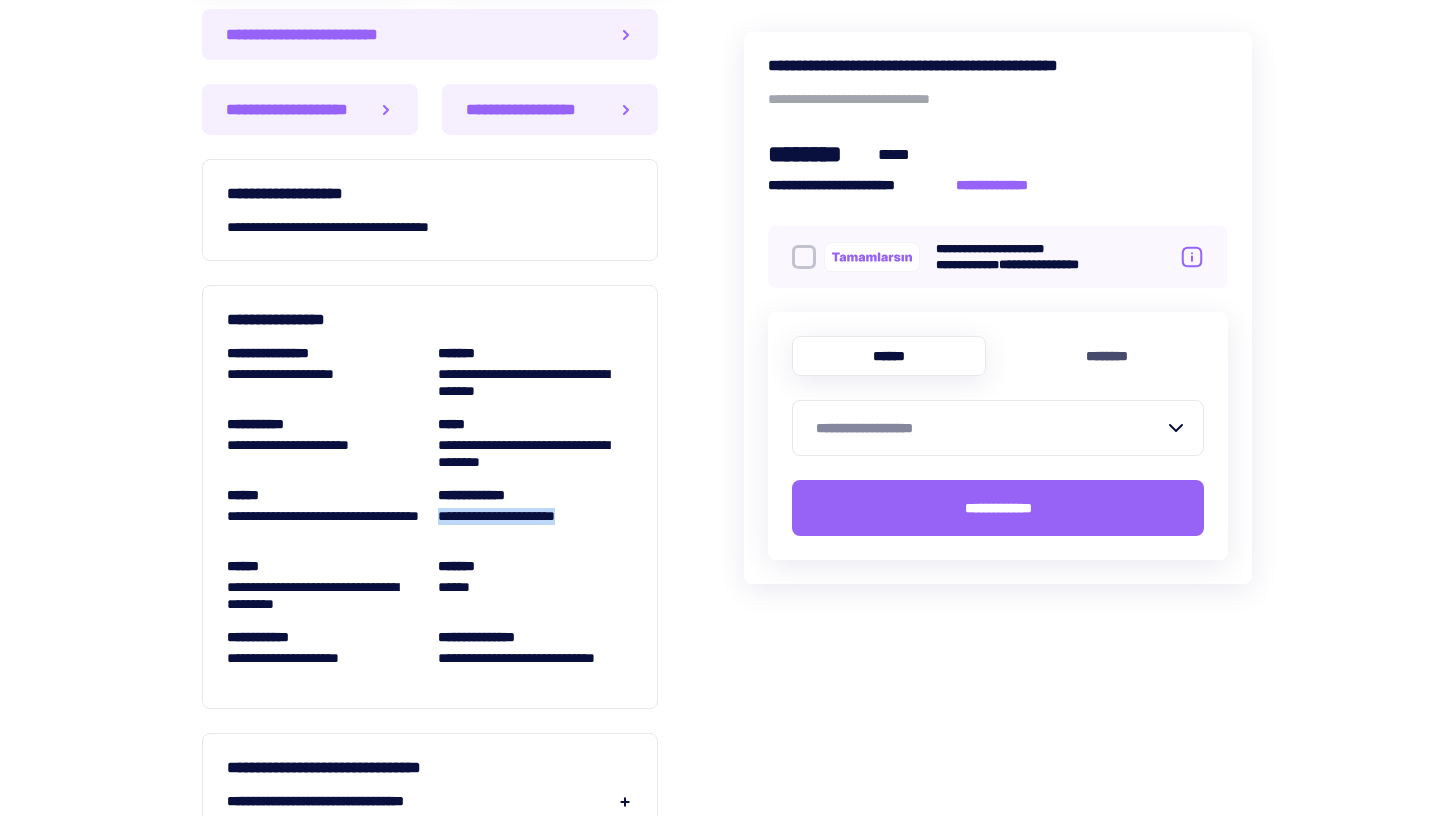 drag, startPoint x: 437, startPoint y: 513, endPoint x: 617, endPoint y: 514, distance: 180.00278 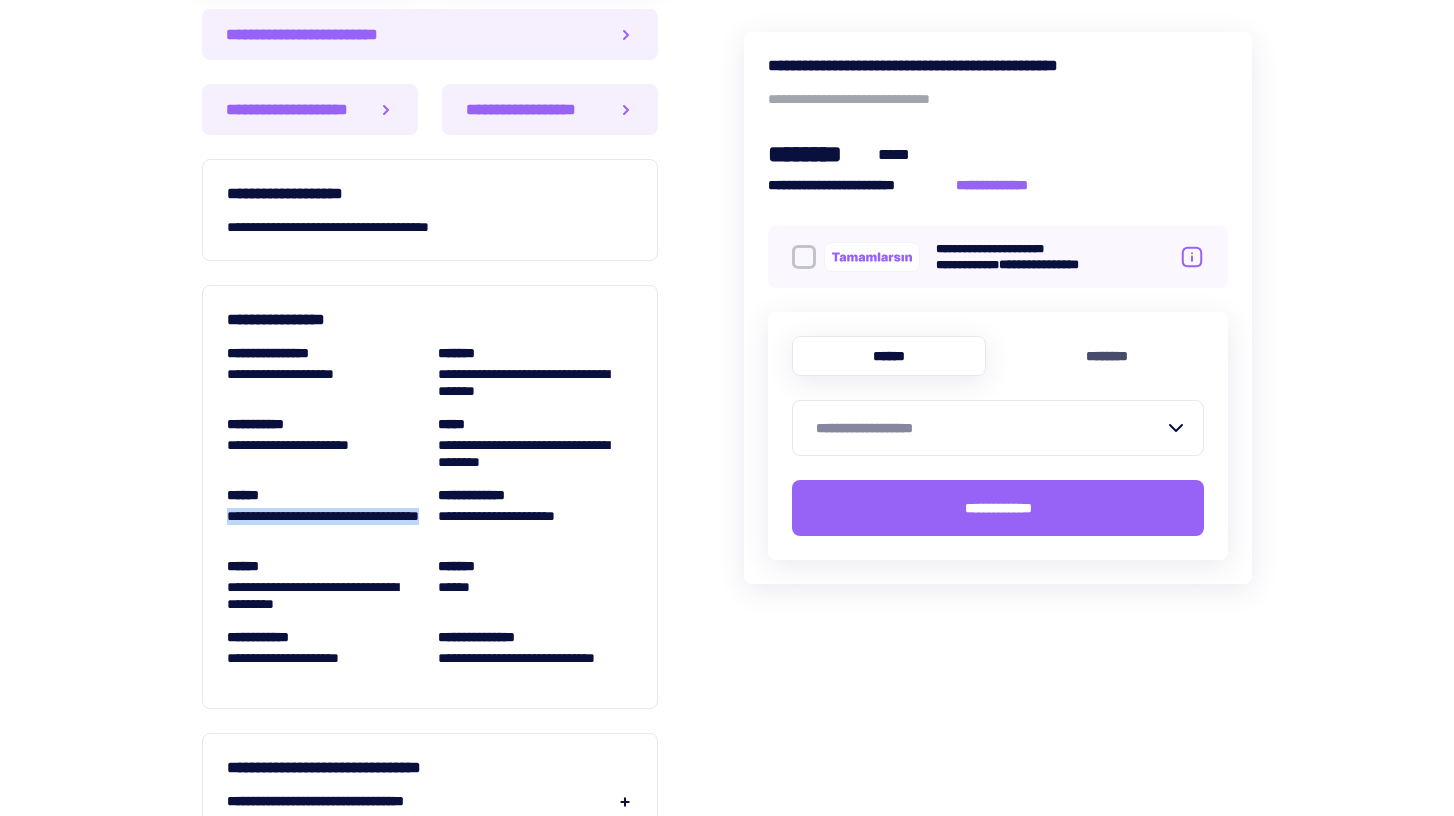 drag, startPoint x: 375, startPoint y: 535, endPoint x: 221, endPoint y: 512, distance: 155.70805 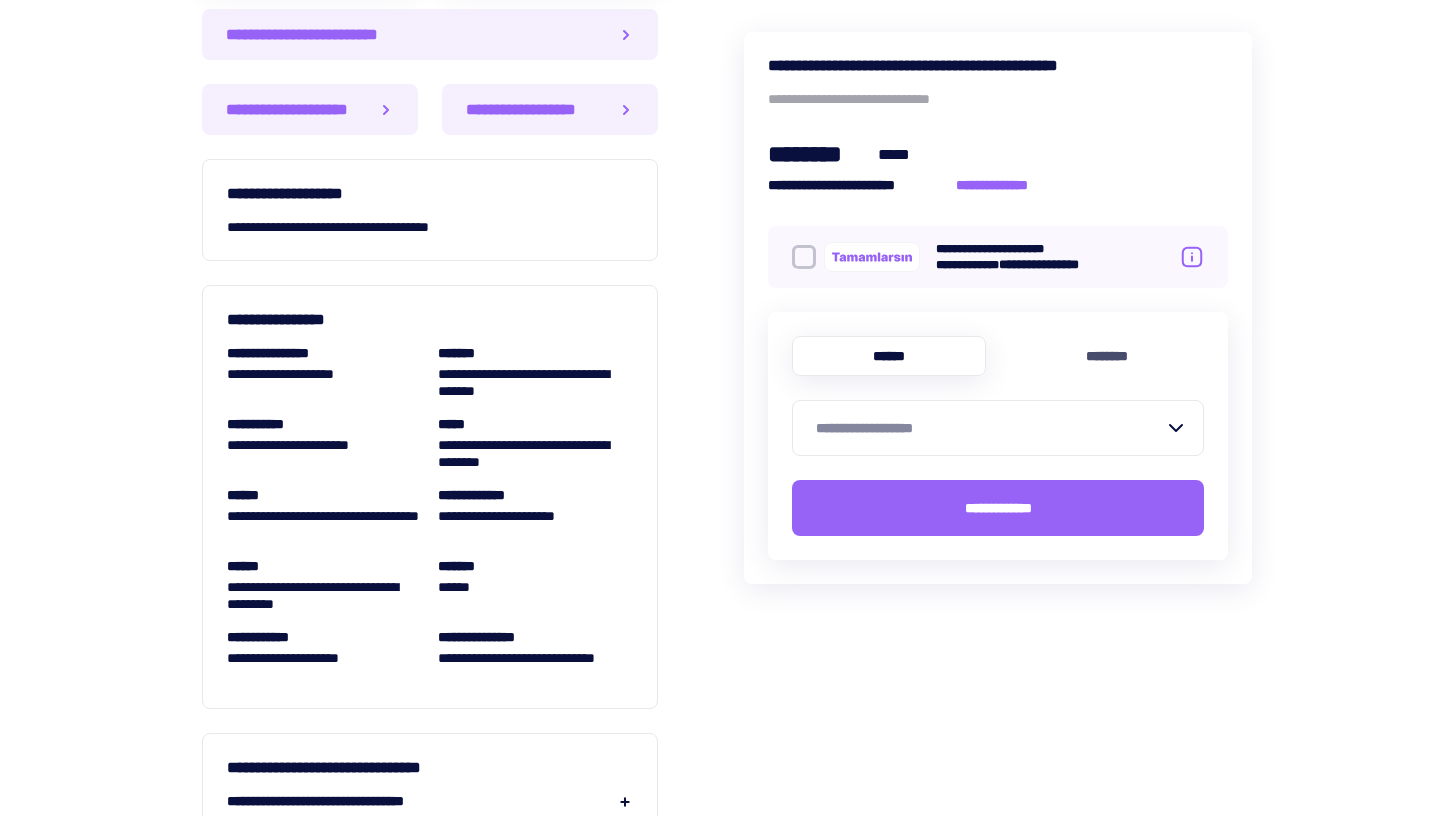 click on "[FIRST] [LAST] [EMAIL] [EMAIL] [PHONE] [PHONE] [CREDIT_CARD] [PHONE] [CREDIT_CARD] [PHONE] [PHONE] [CREDIT_CARD] [CREDIT_CARD] [PHONE] [PHONE] [CREDIT_CARD] [PHONE] [CREDIT_CARD] [PHONE] [PHONE] [CREDIT_CARD] [CREDIT_CARD] [CREDIT_CARD]" at bounding box center (727, -162) 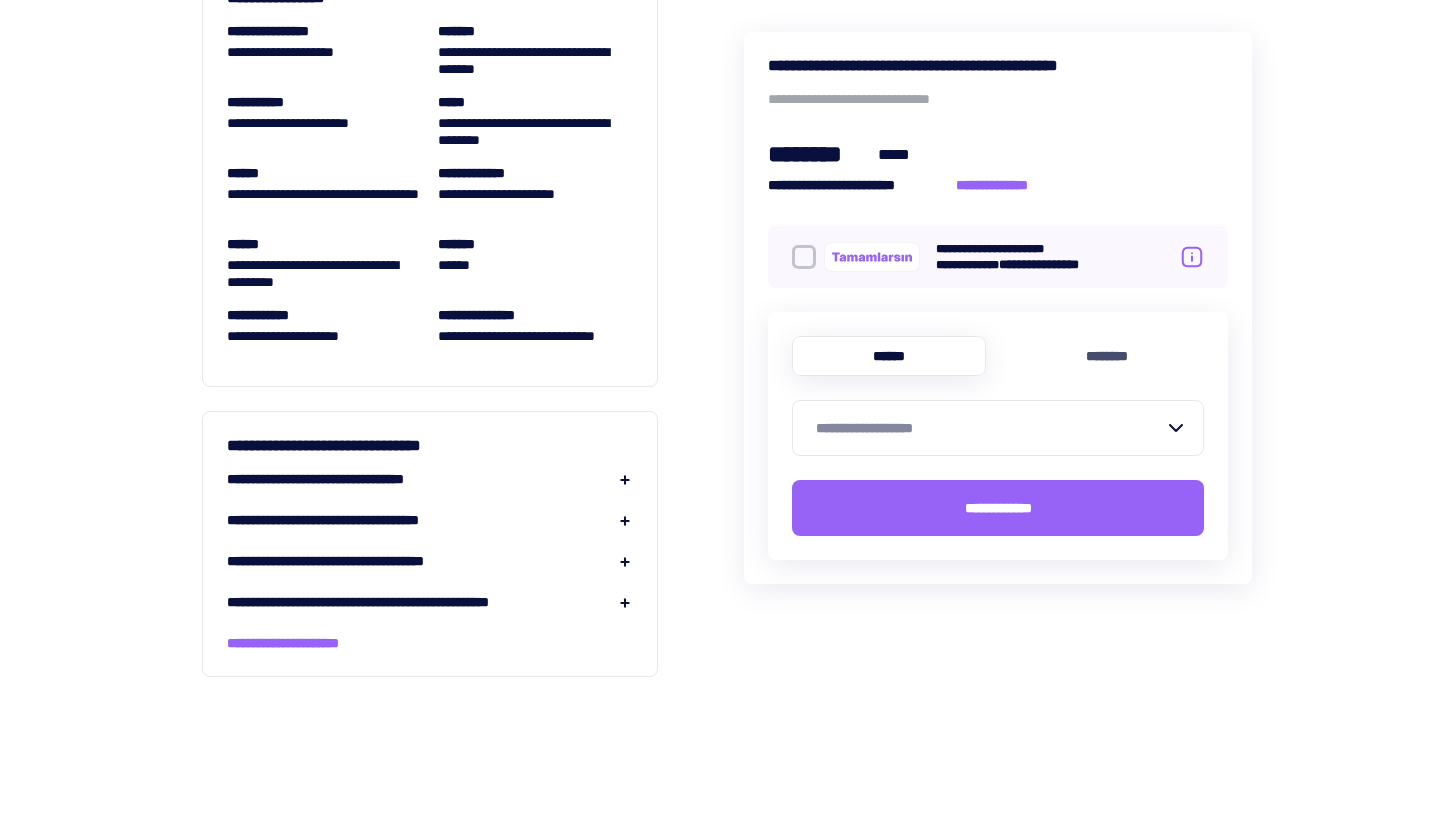 scroll, scrollTop: 1961, scrollLeft: 0, axis: vertical 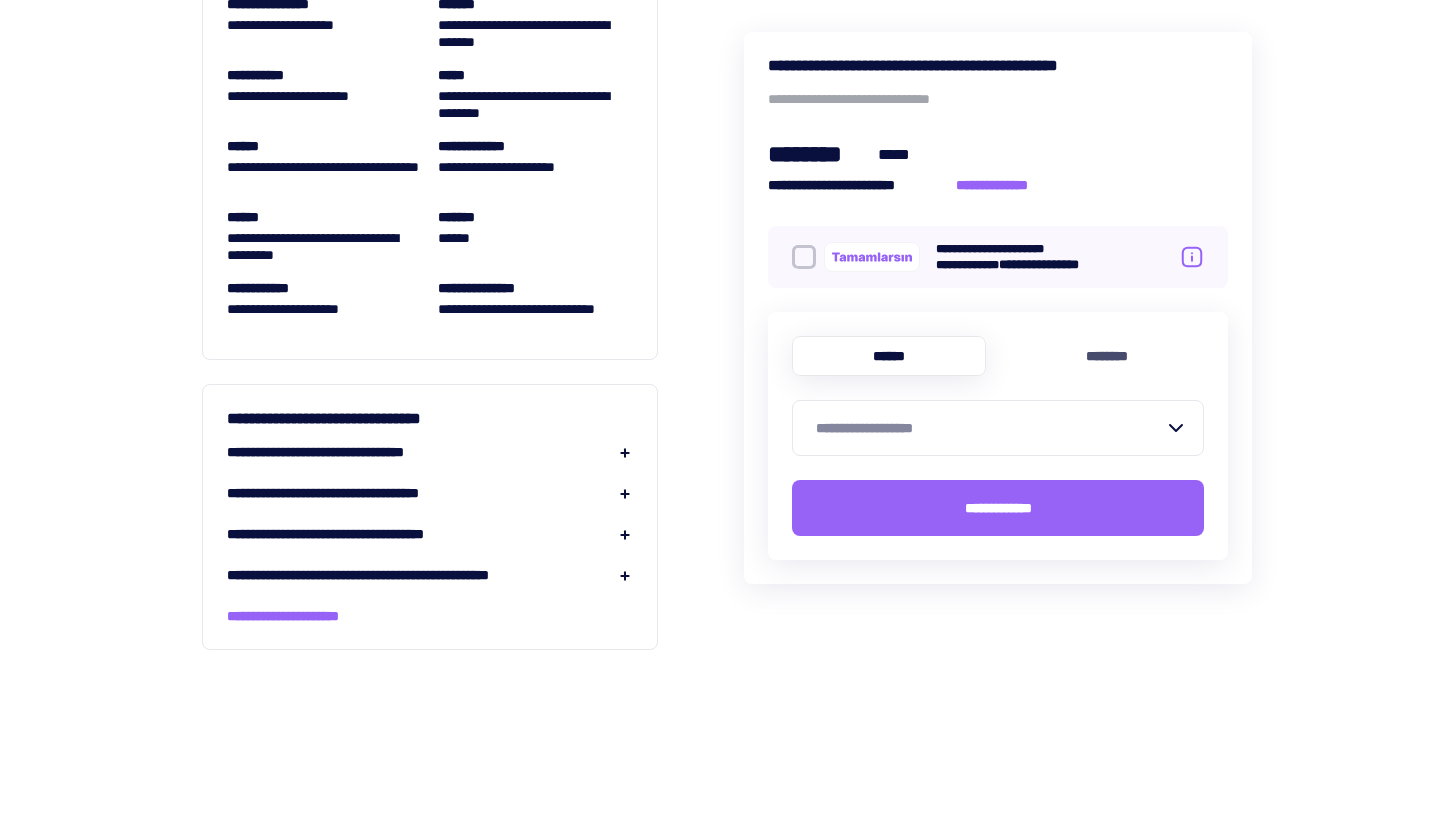 click on "**********" at bounding box center (430, 452) 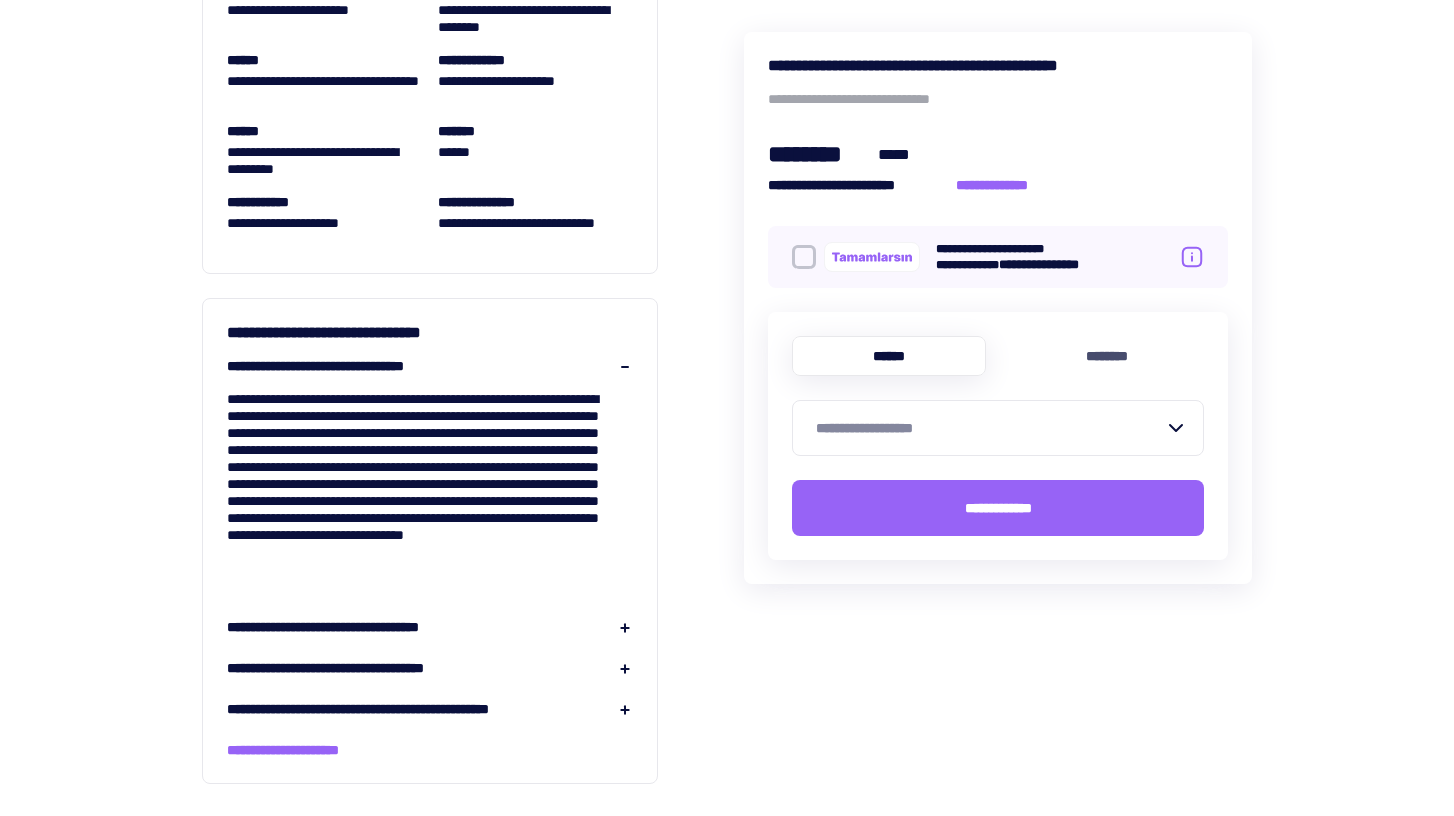 scroll, scrollTop: 2048, scrollLeft: 0, axis: vertical 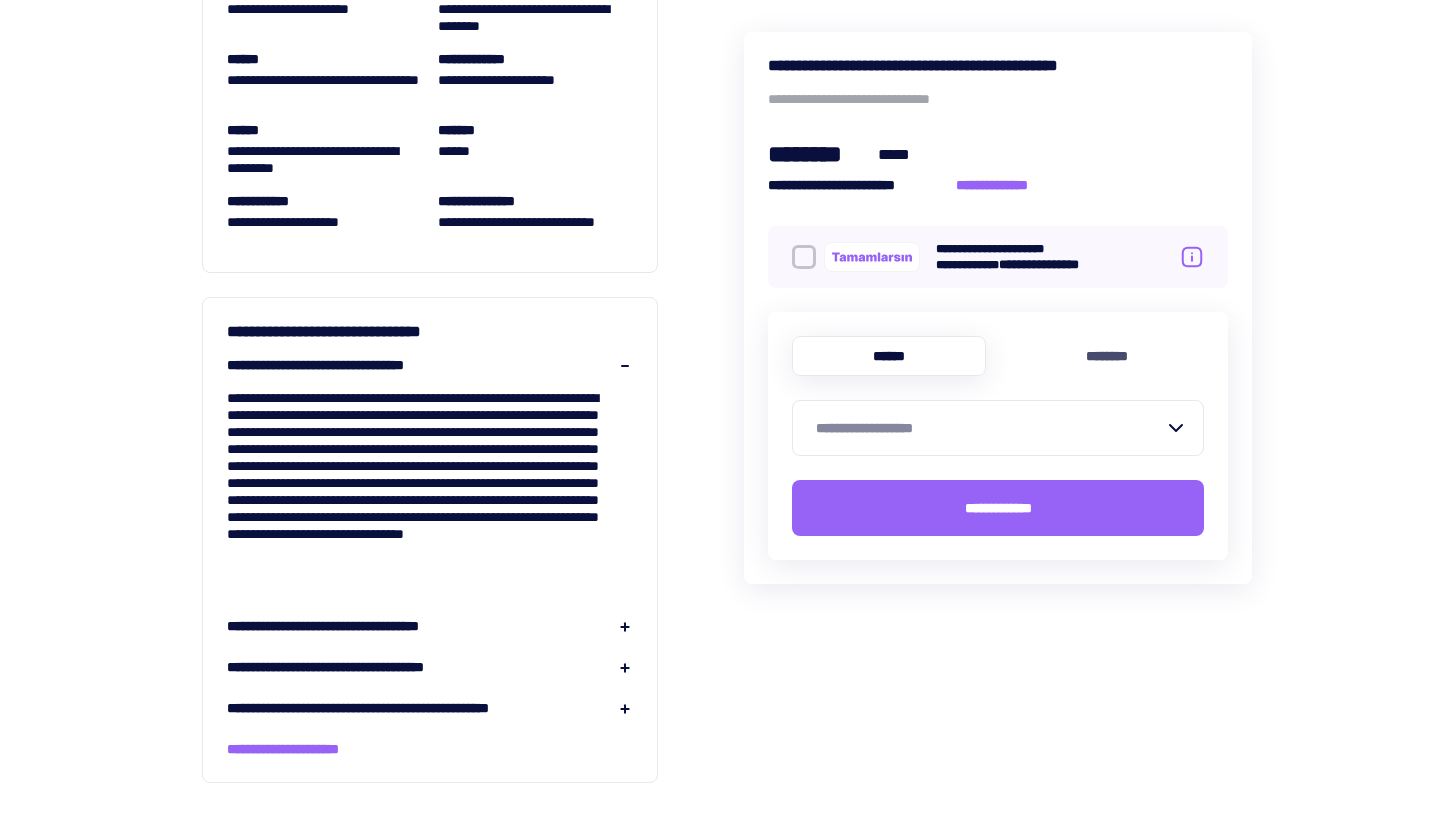 click on "**********" at bounding box center [430, 537] 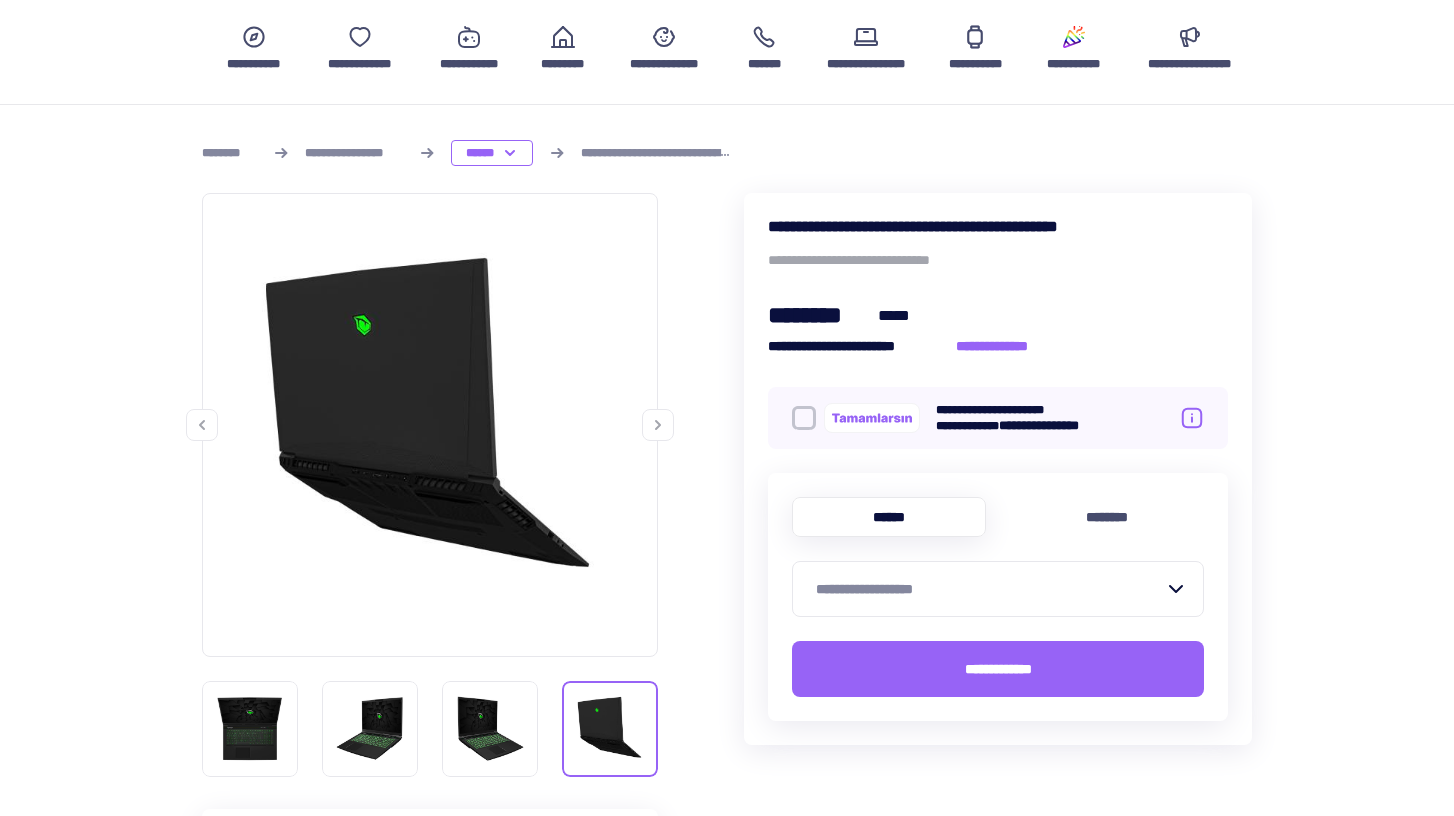 scroll, scrollTop: 0, scrollLeft: 0, axis: both 